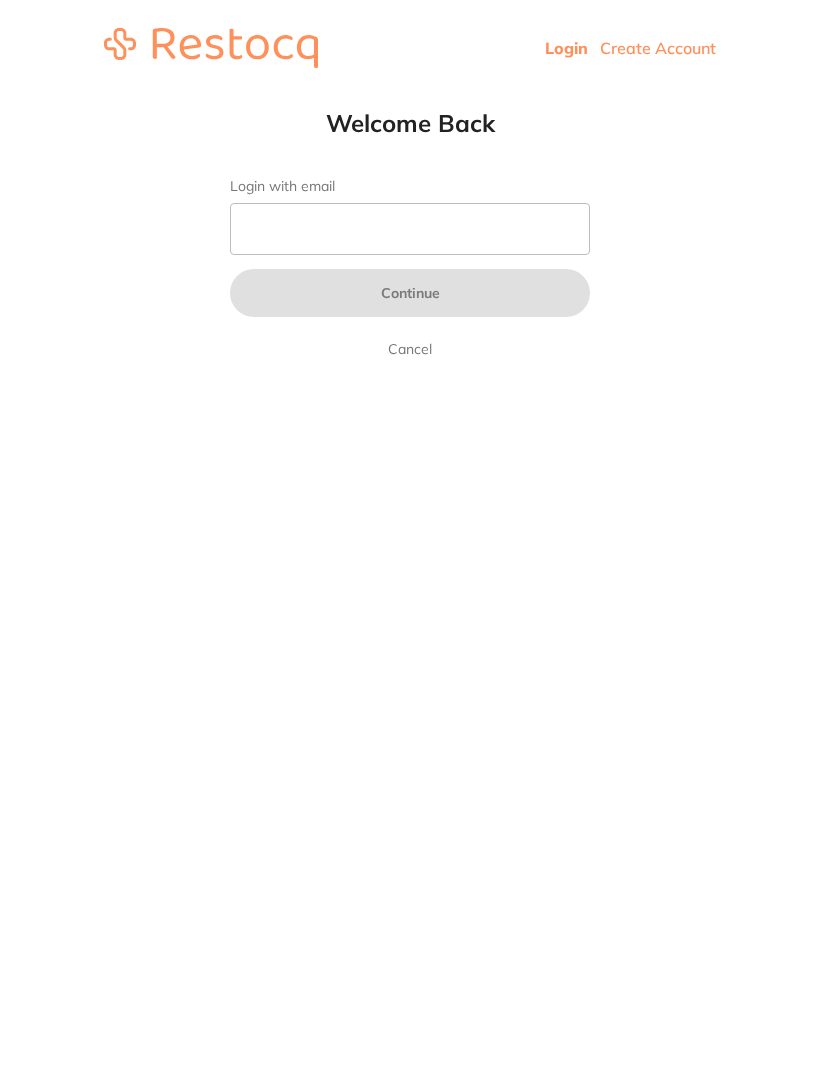 scroll, scrollTop: 0, scrollLeft: 0, axis: both 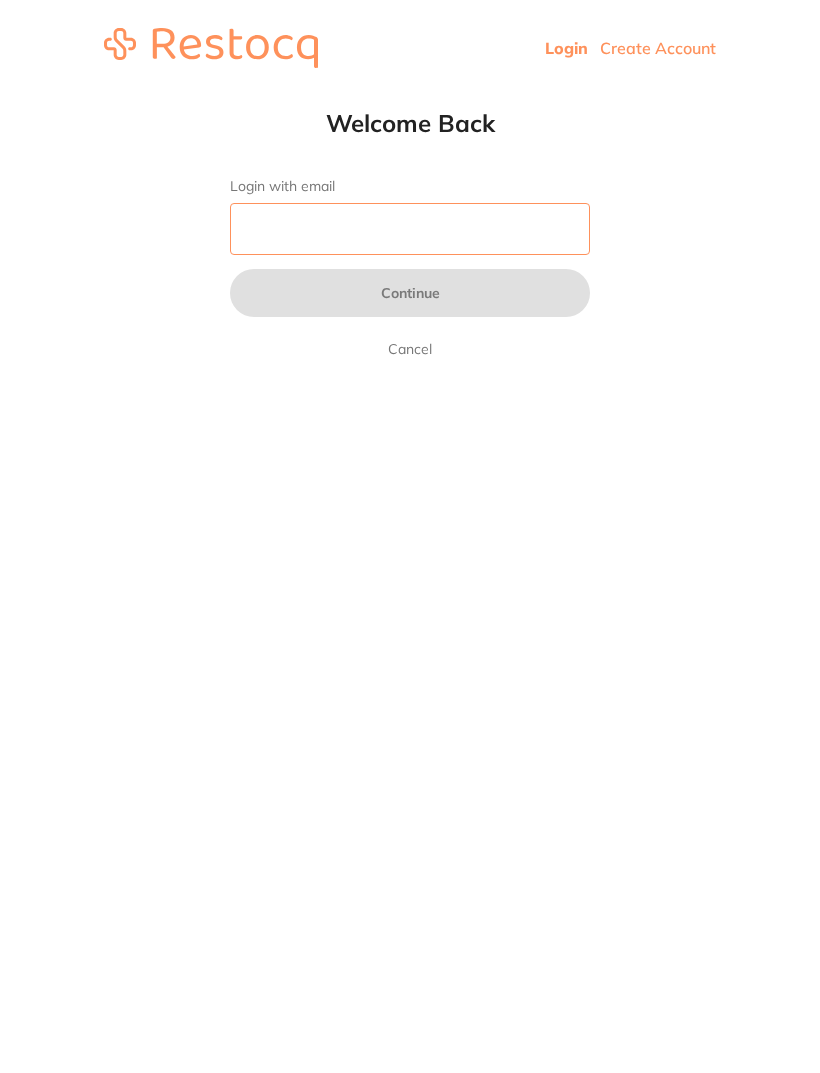type on "[EMAIL]" 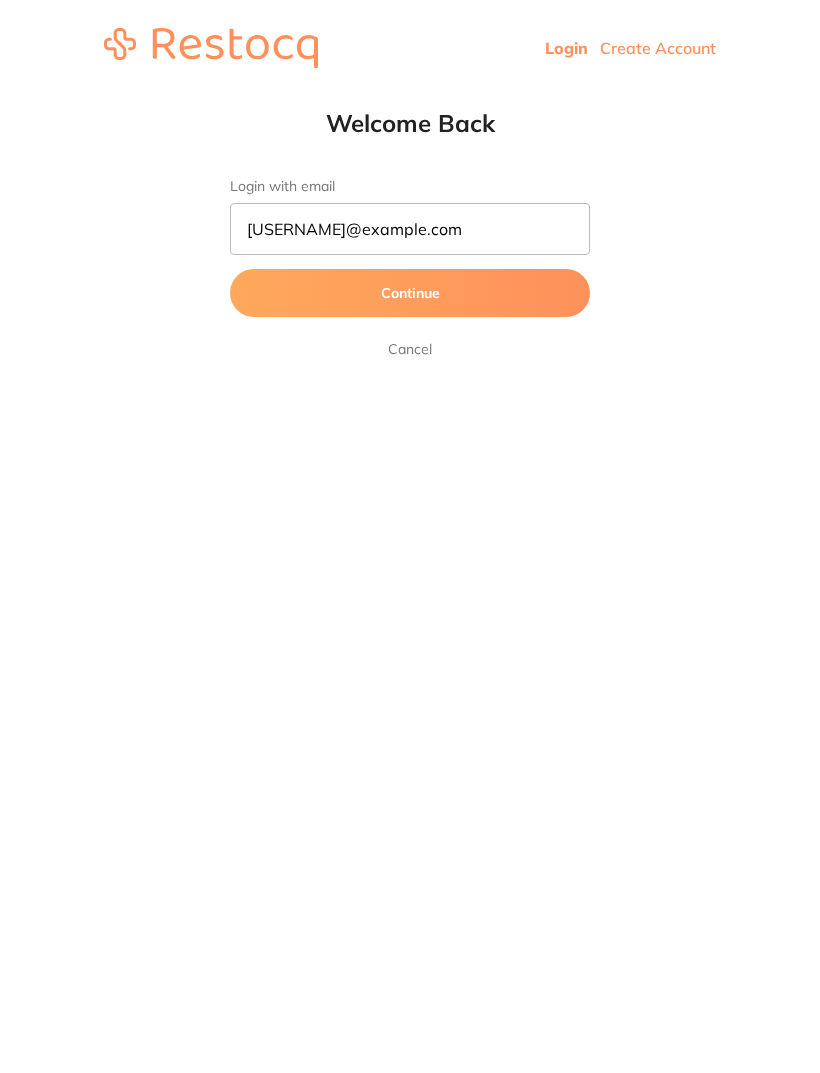 click on "Continue" at bounding box center (410, 293) 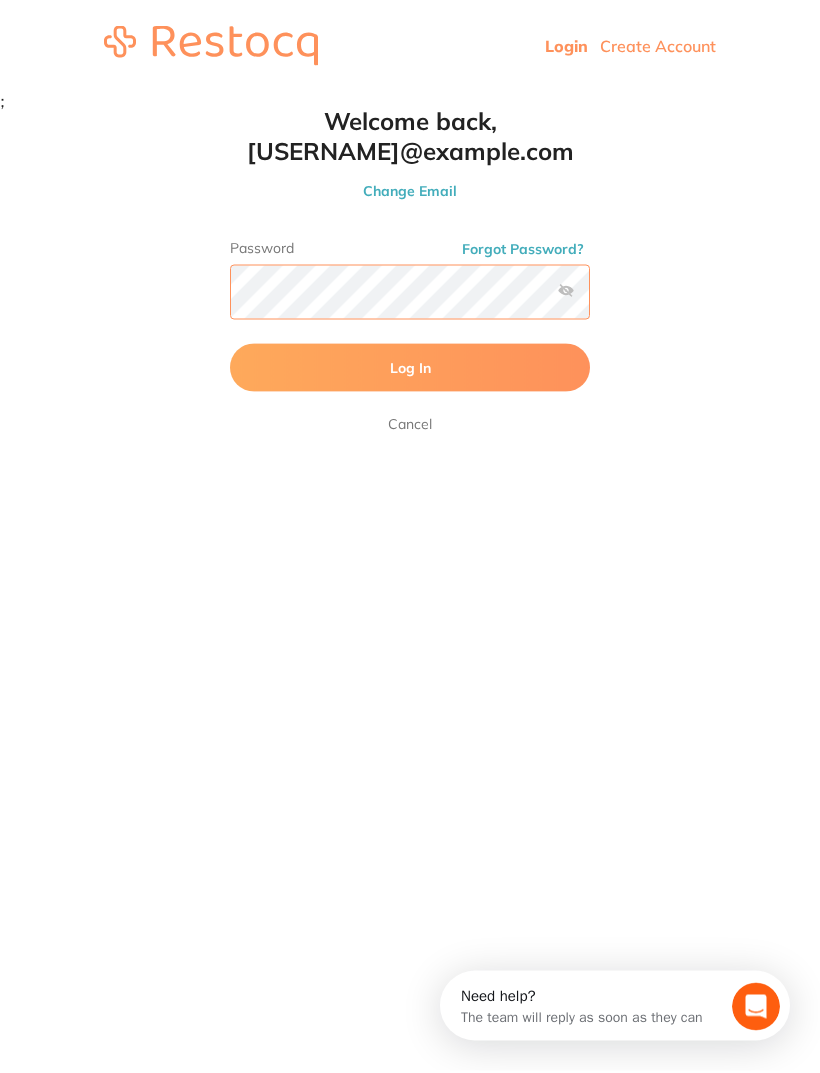 scroll, scrollTop: 0, scrollLeft: 0, axis: both 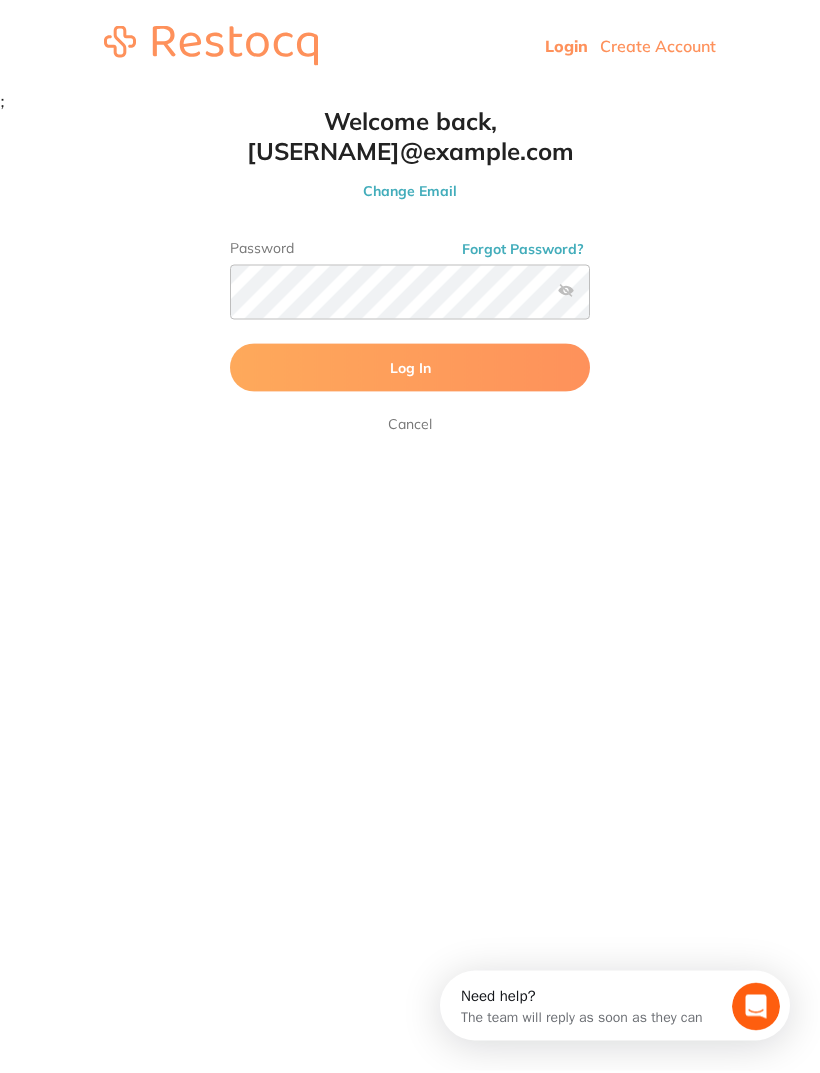 click on "Log In" at bounding box center [410, 370] 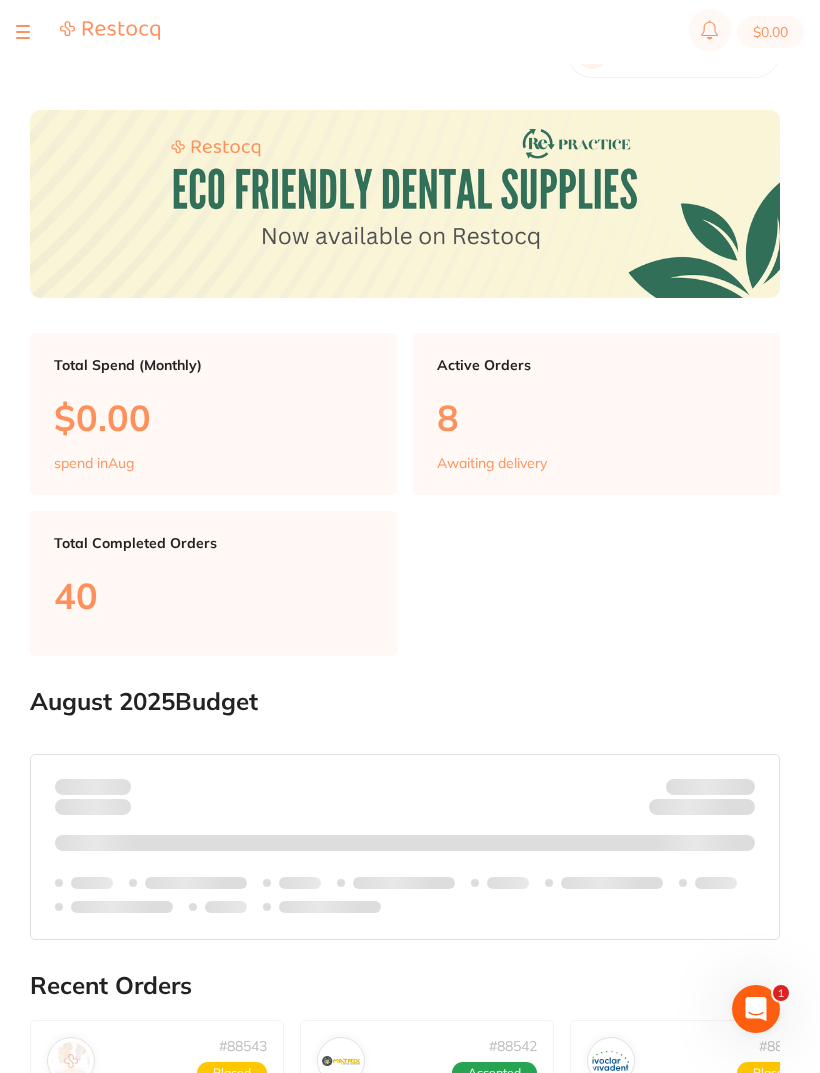 scroll, scrollTop: 0, scrollLeft: 0, axis: both 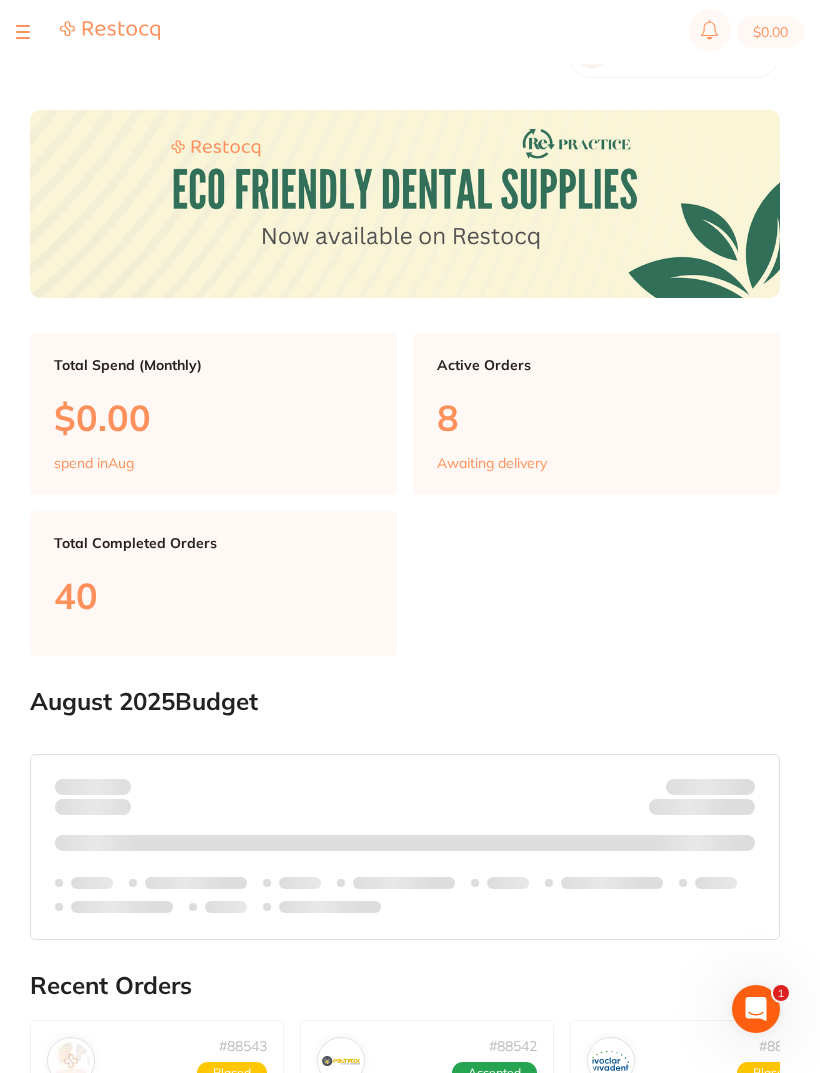 click at bounding box center (23, 32) 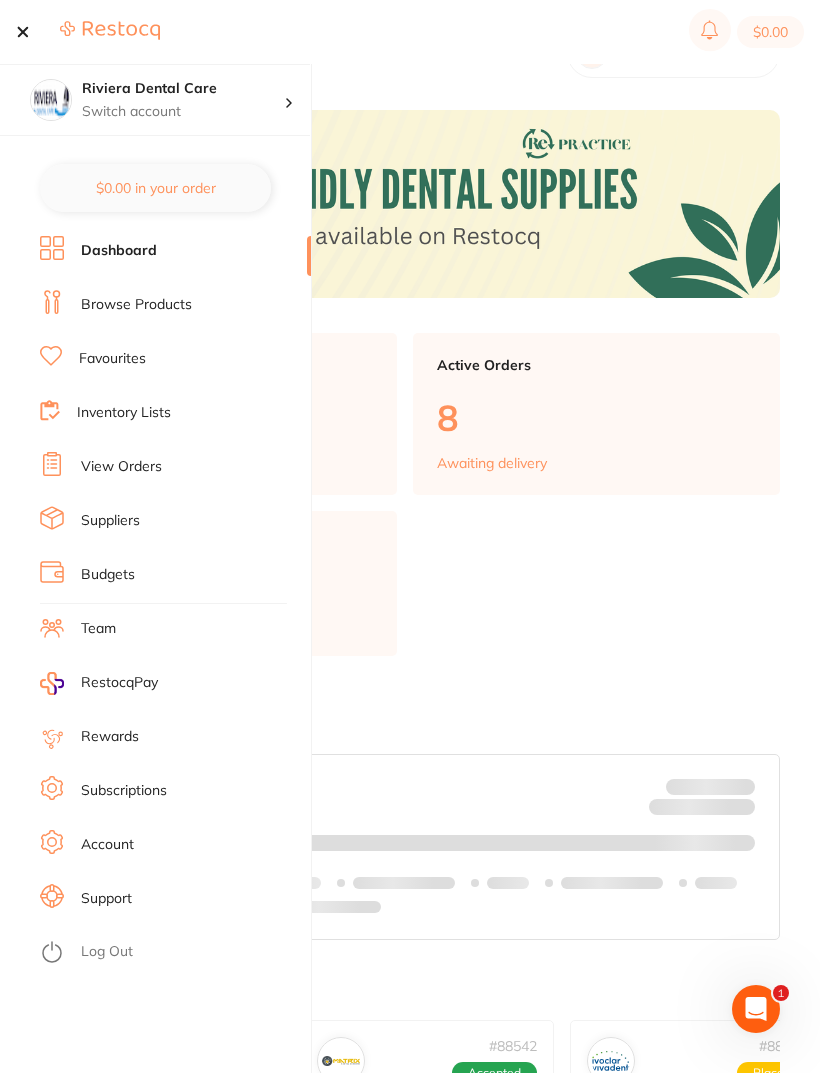 click on "Browse Products" at bounding box center [136, 305] 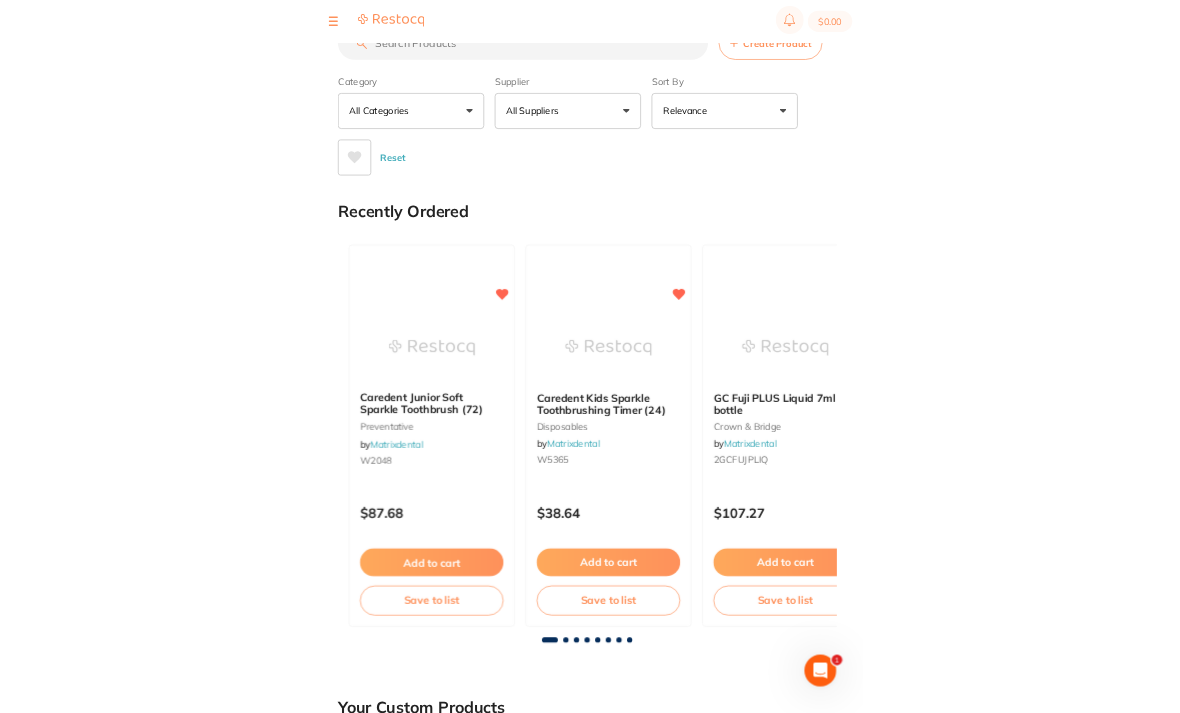 scroll, scrollTop: 0, scrollLeft: 0, axis: both 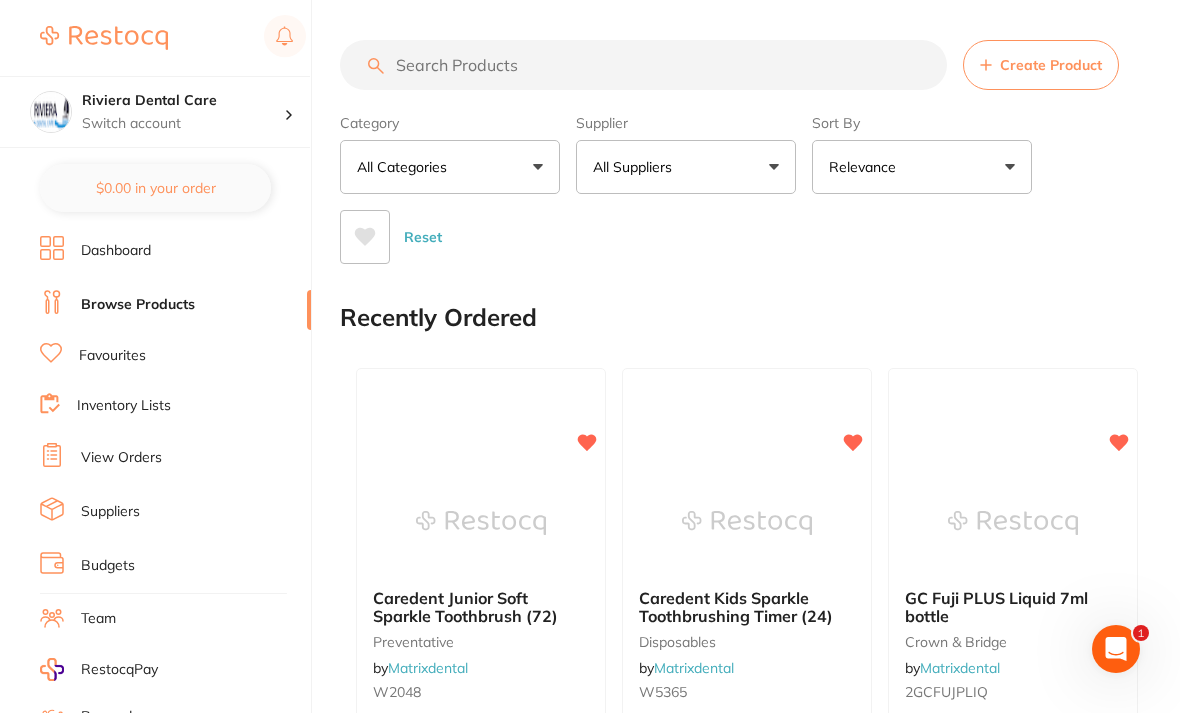 click at bounding box center (643, 65) 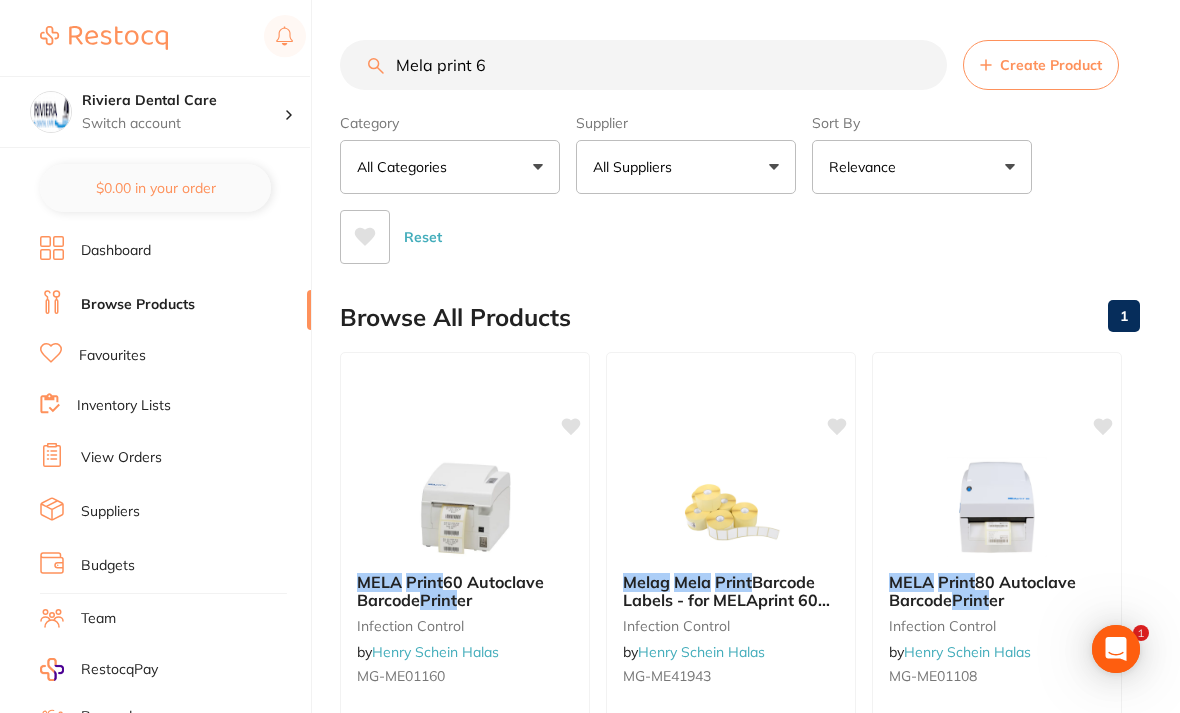 scroll, scrollTop: 0, scrollLeft: 0, axis: both 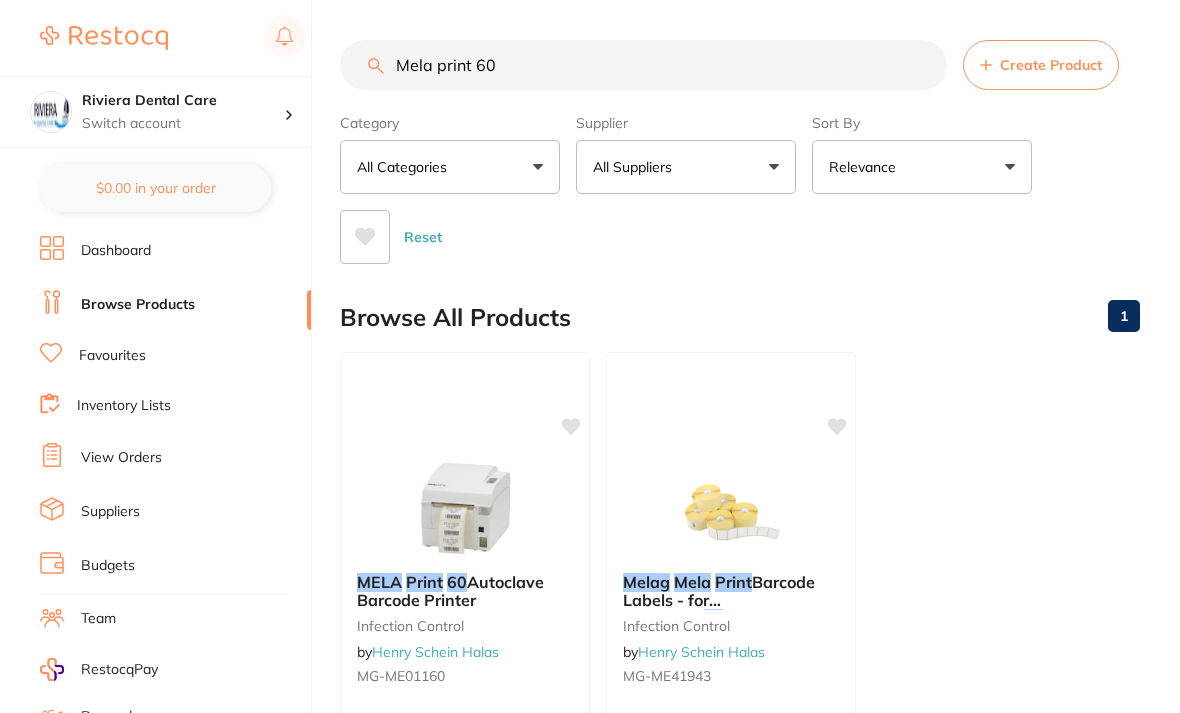 type on "Mela print 60" 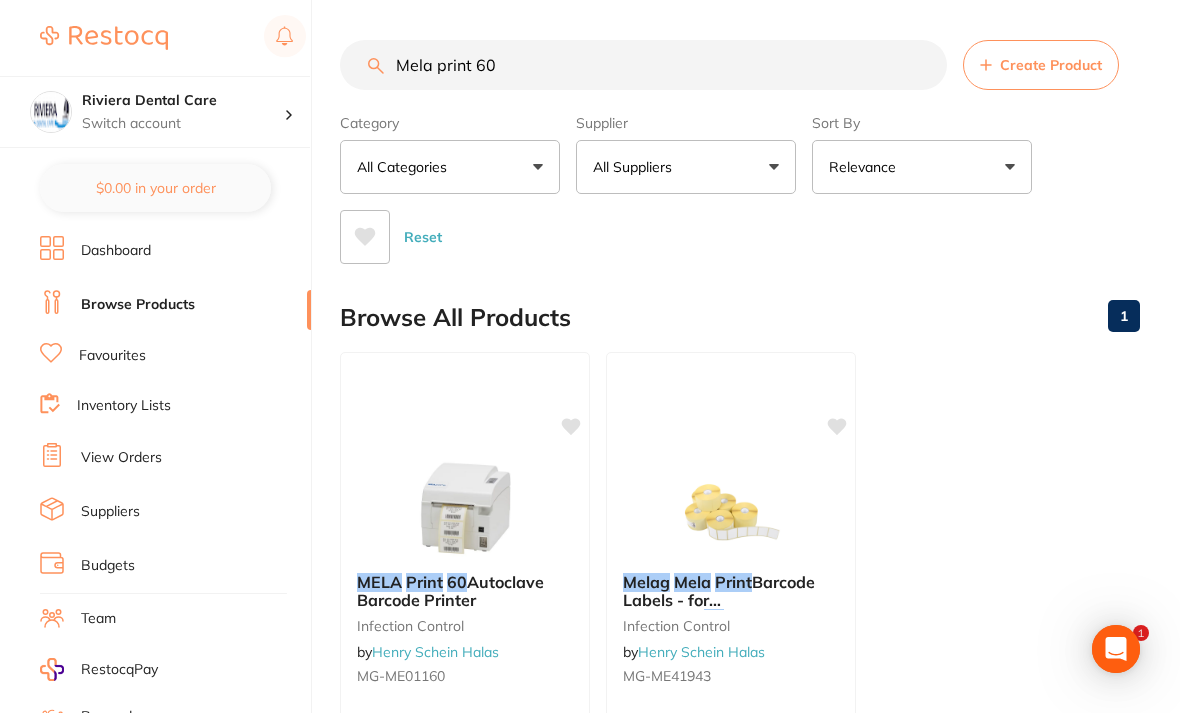 scroll, scrollTop: 0, scrollLeft: 0, axis: both 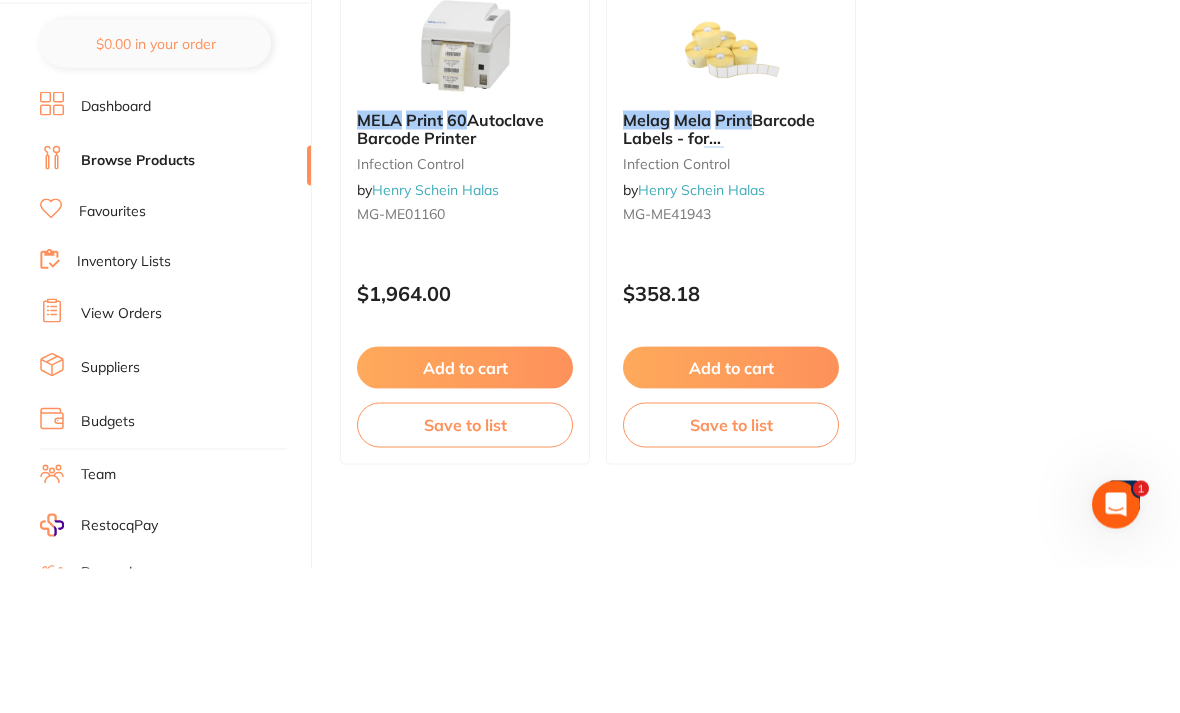 click at bounding box center [731, 189] 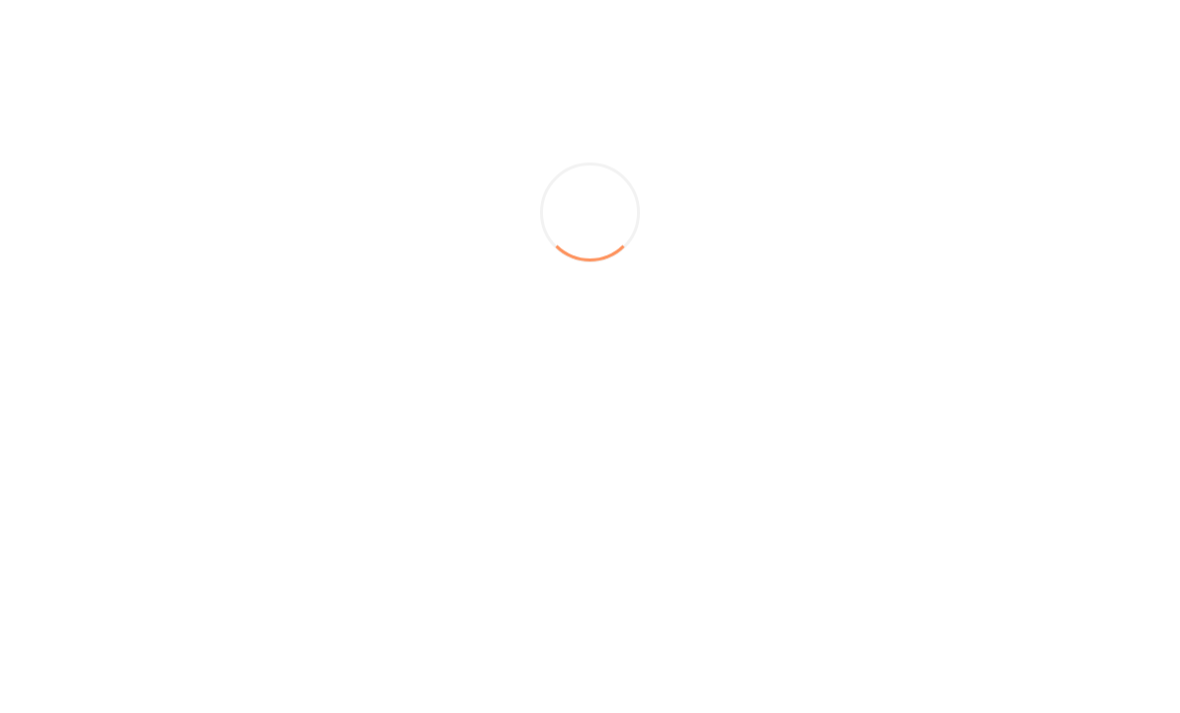 scroll, scrollTop: 0, scrollLeft: 0, axis: both 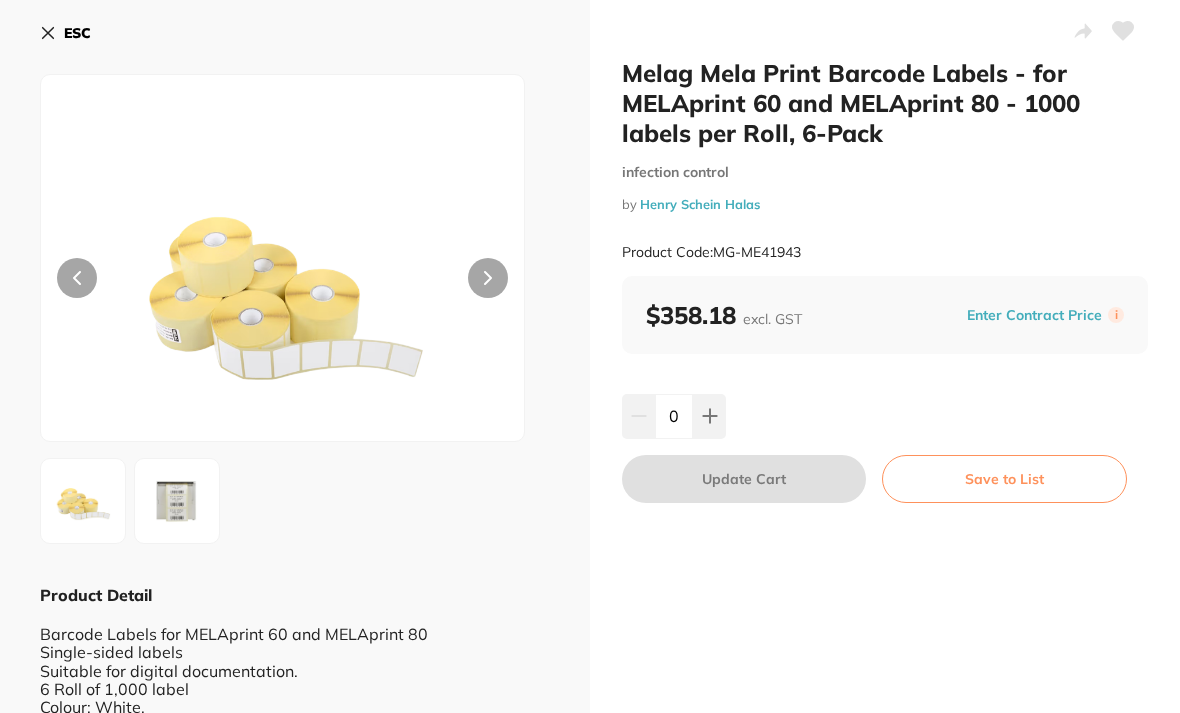 click on "ESC" at bounding box center [65, 33] 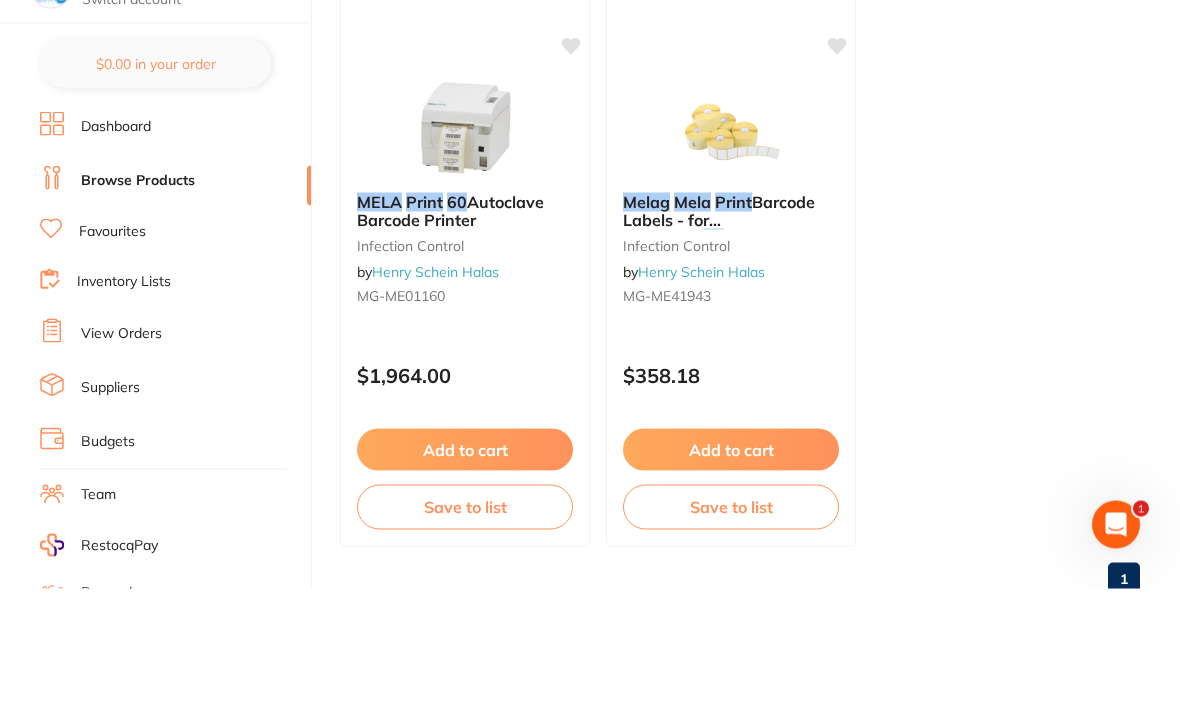 scroll, scrollTop: 256, scrollLeft: 0, axis: vertical 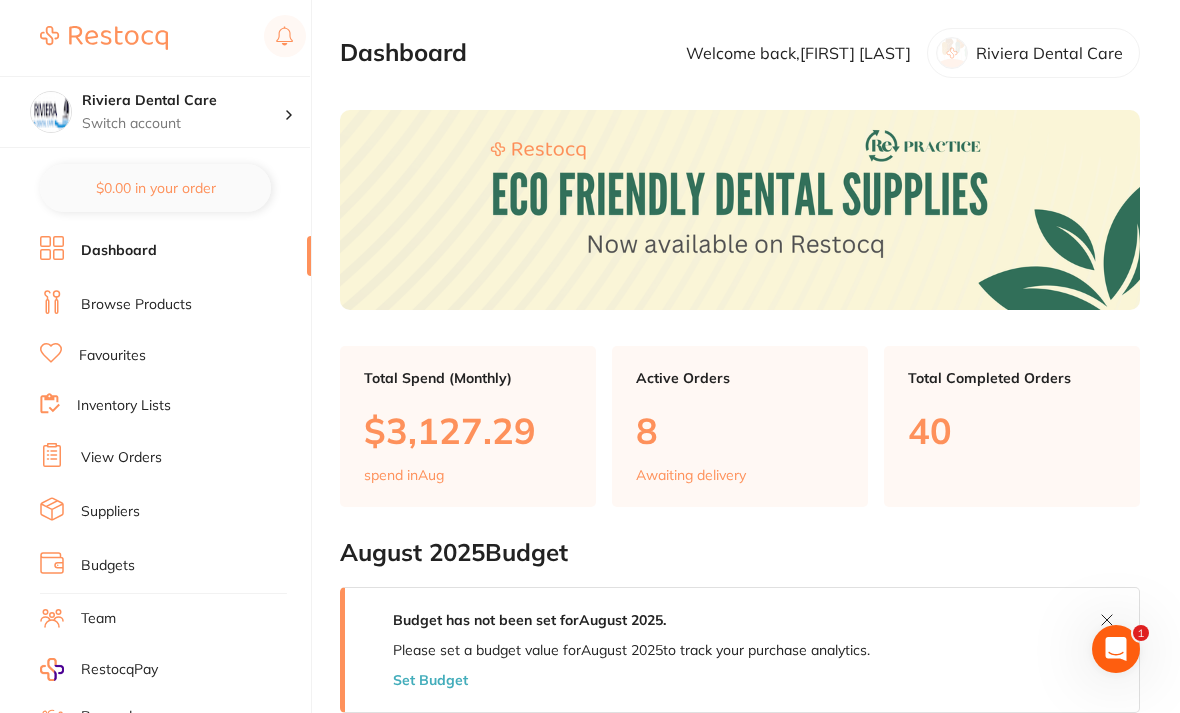 click on "Dashboard Browse Products Favourites Inventory Lists View Orders Suppliers Budgets Team RestocqPay Rewards Subscriptions Account Support Log Out" at bounding box center (175, 581) 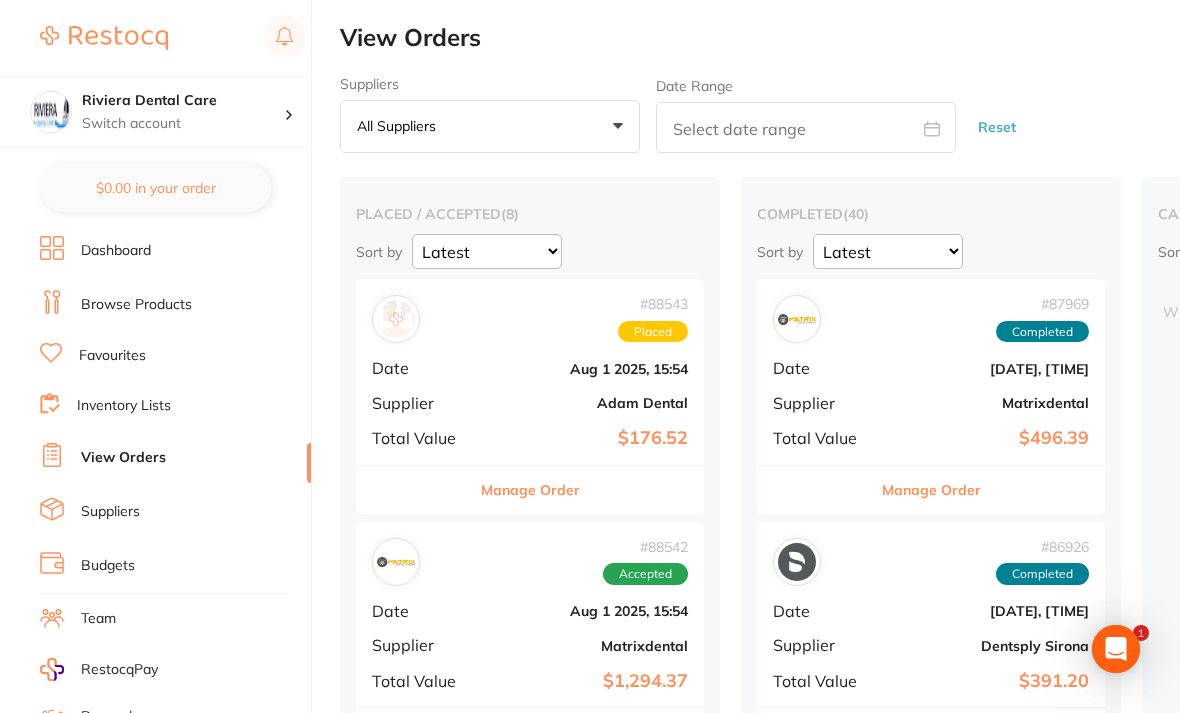 scroll, scrollTop: 0, scrollLeft: 0, axis: both 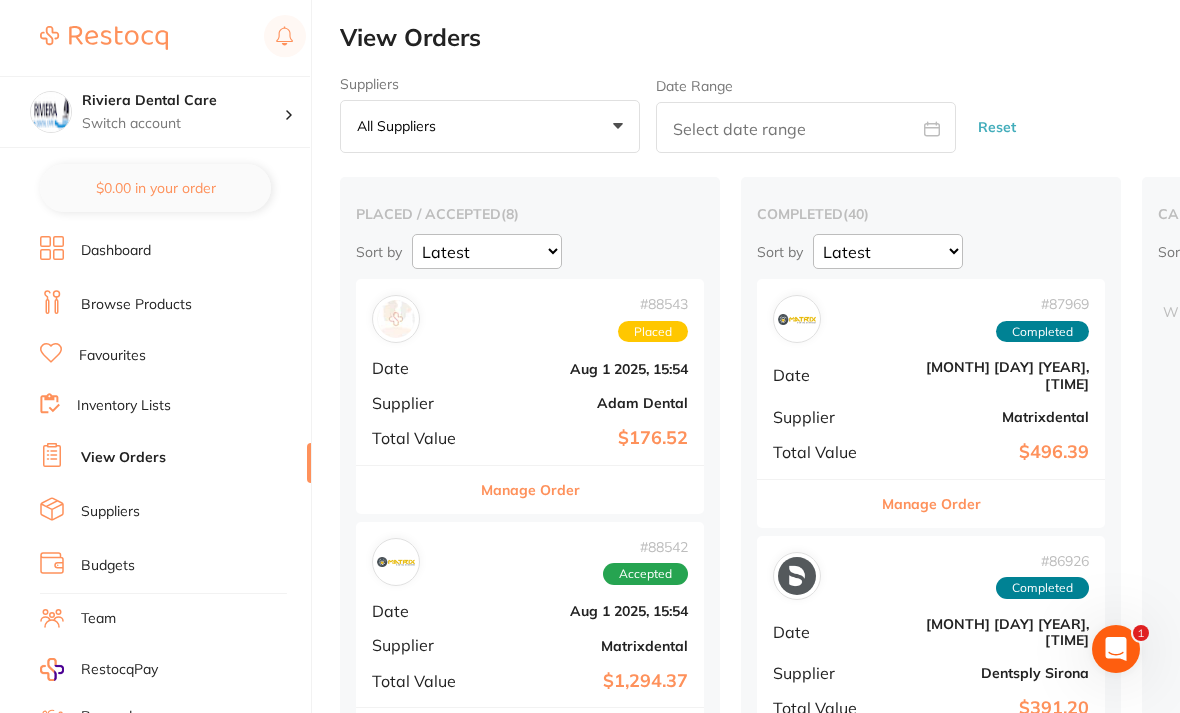 click on "Inventory Lists" at bounding box center (124, 406) 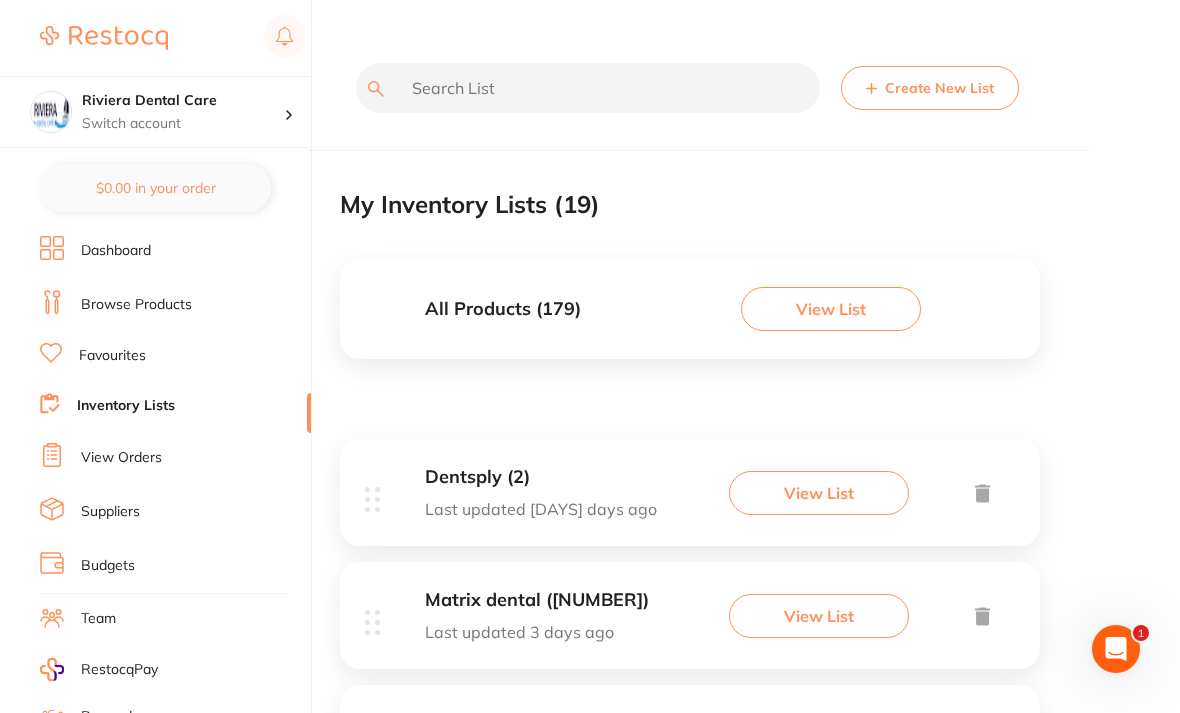 scroll, scrollTop: 0, scrollLeft: 0, axis: both 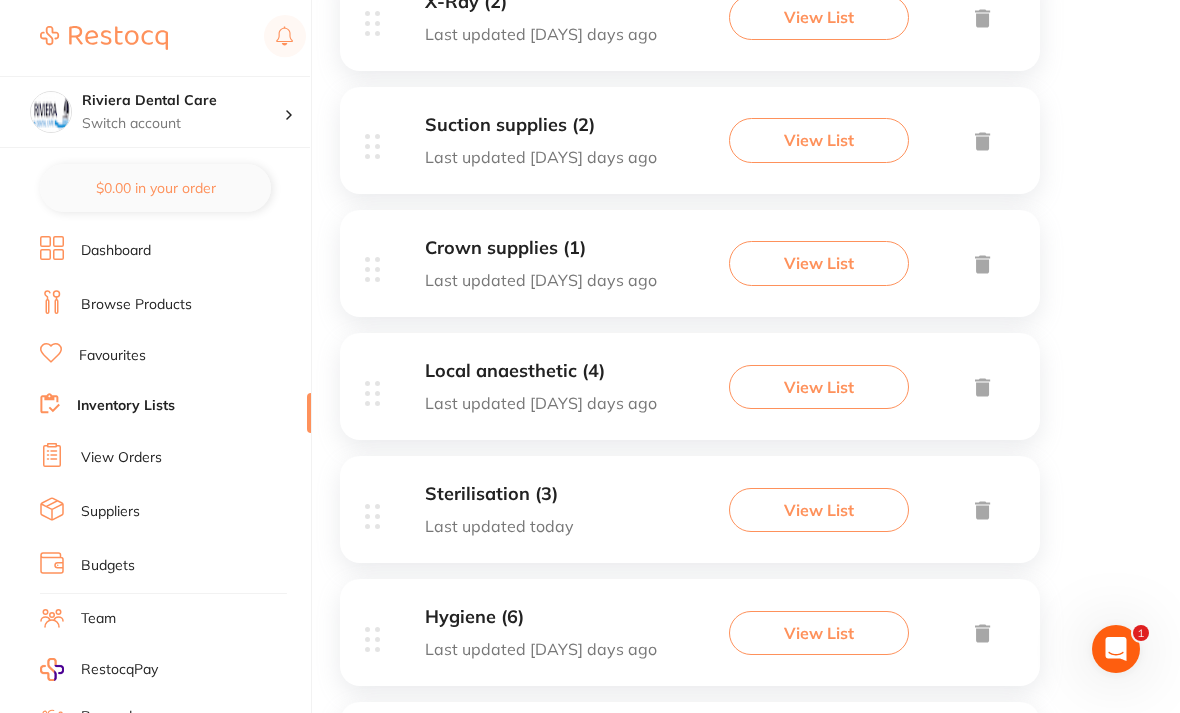 click on "View List" at bounding box center [819, 510] 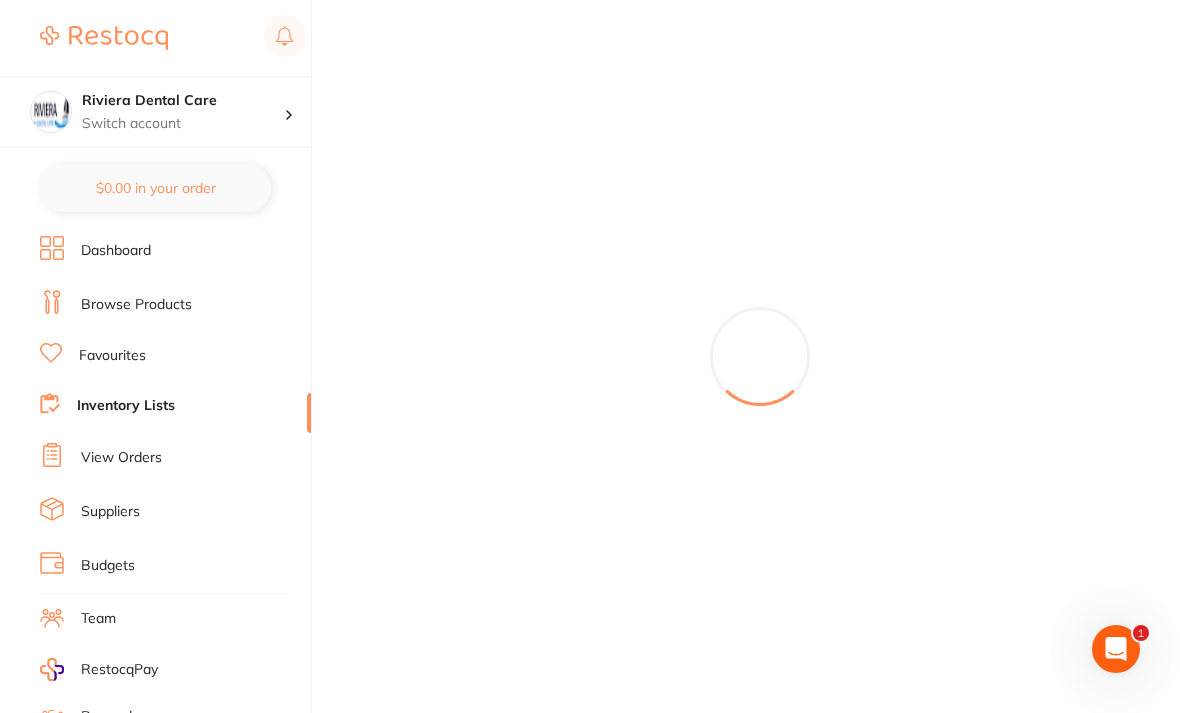 scroll, scrollTop: 0, scrollLeft: 0, axis: both 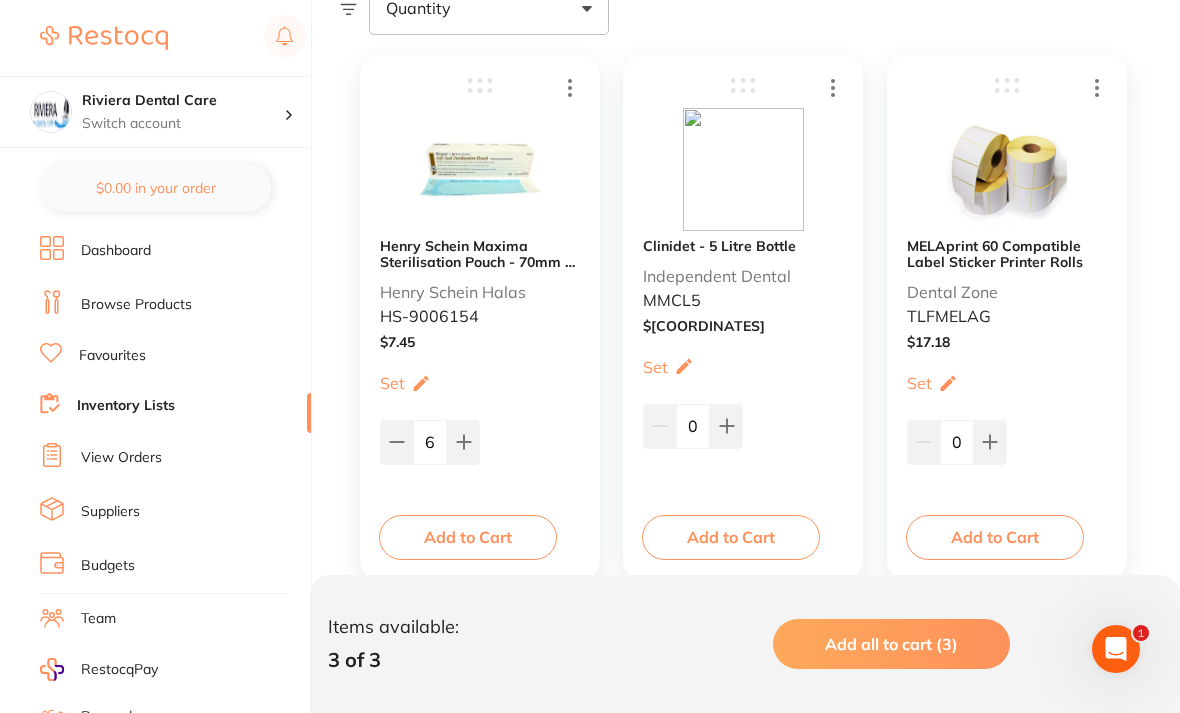 click 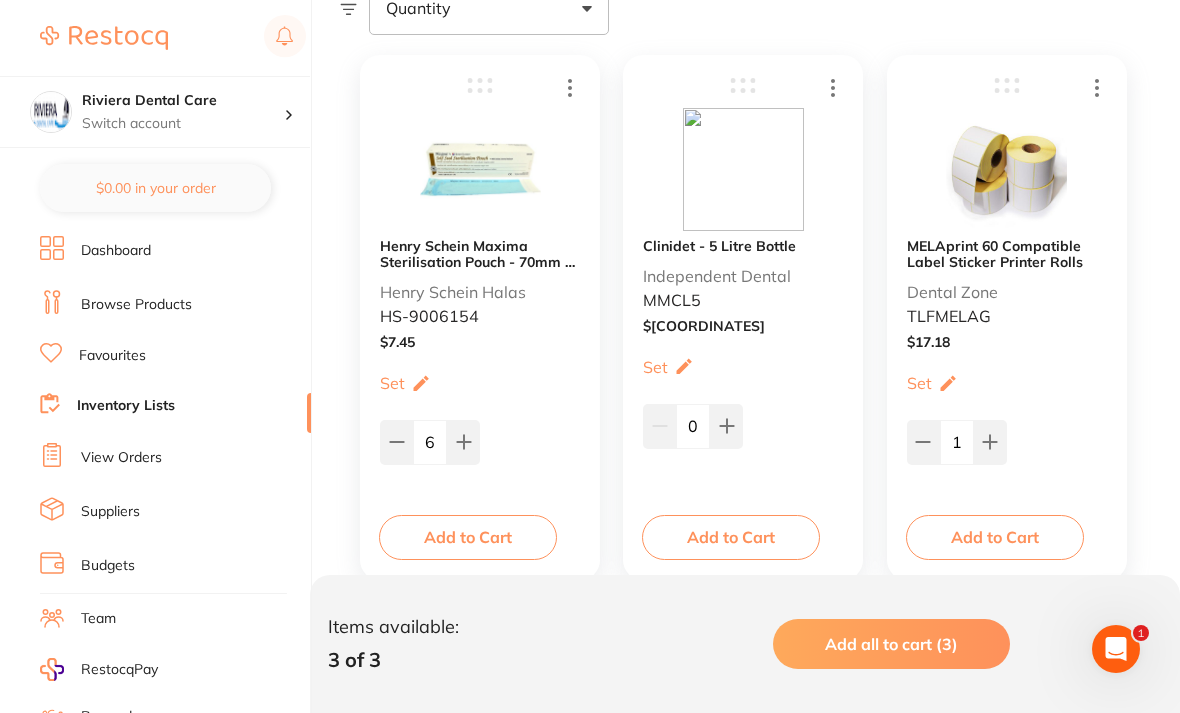 click 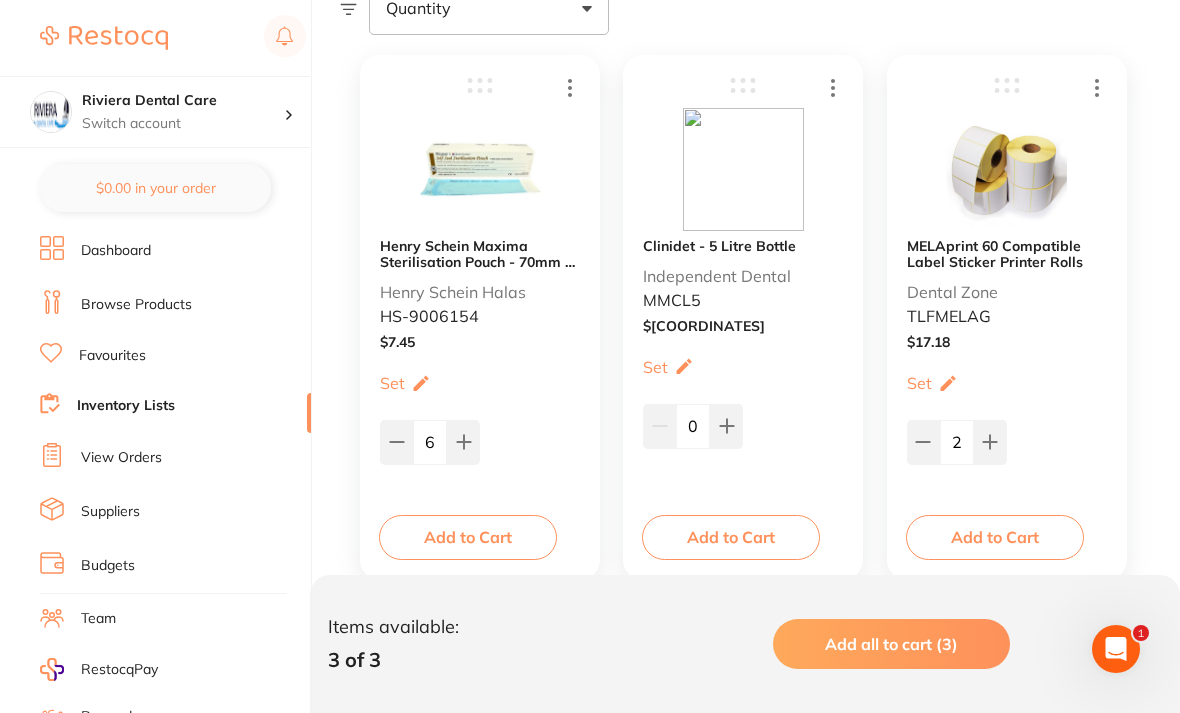 click at bounding box center [463, 442] 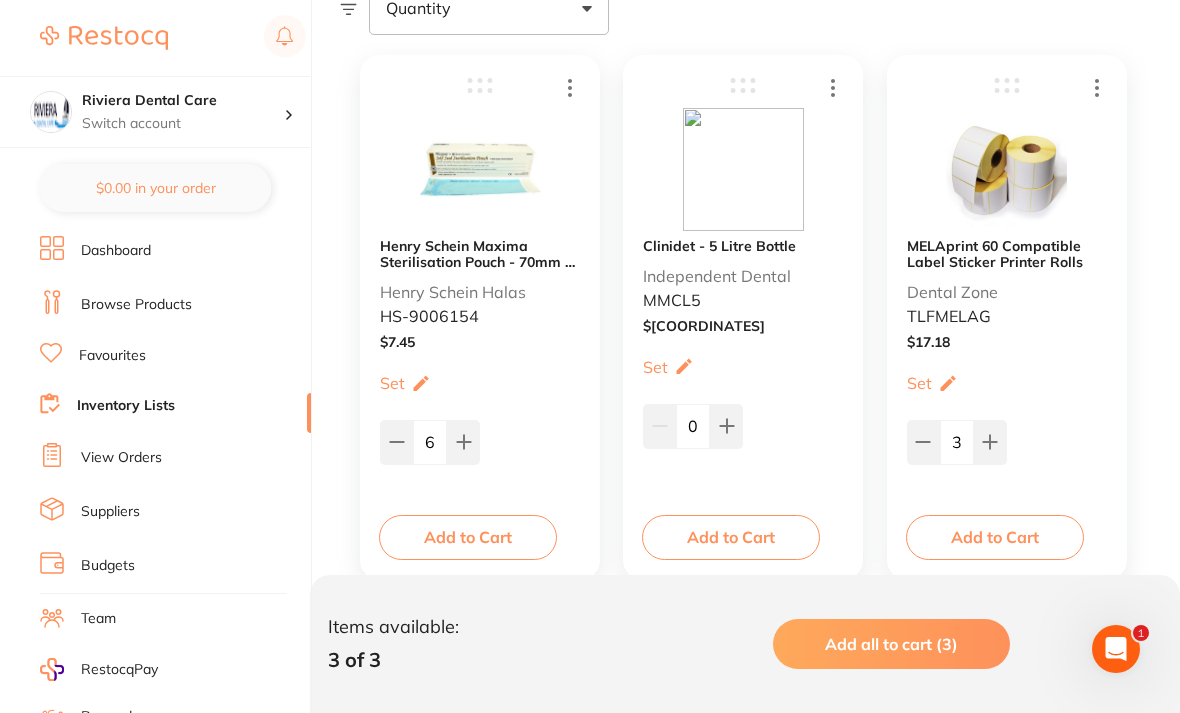 click at bounding box center [463, 442] 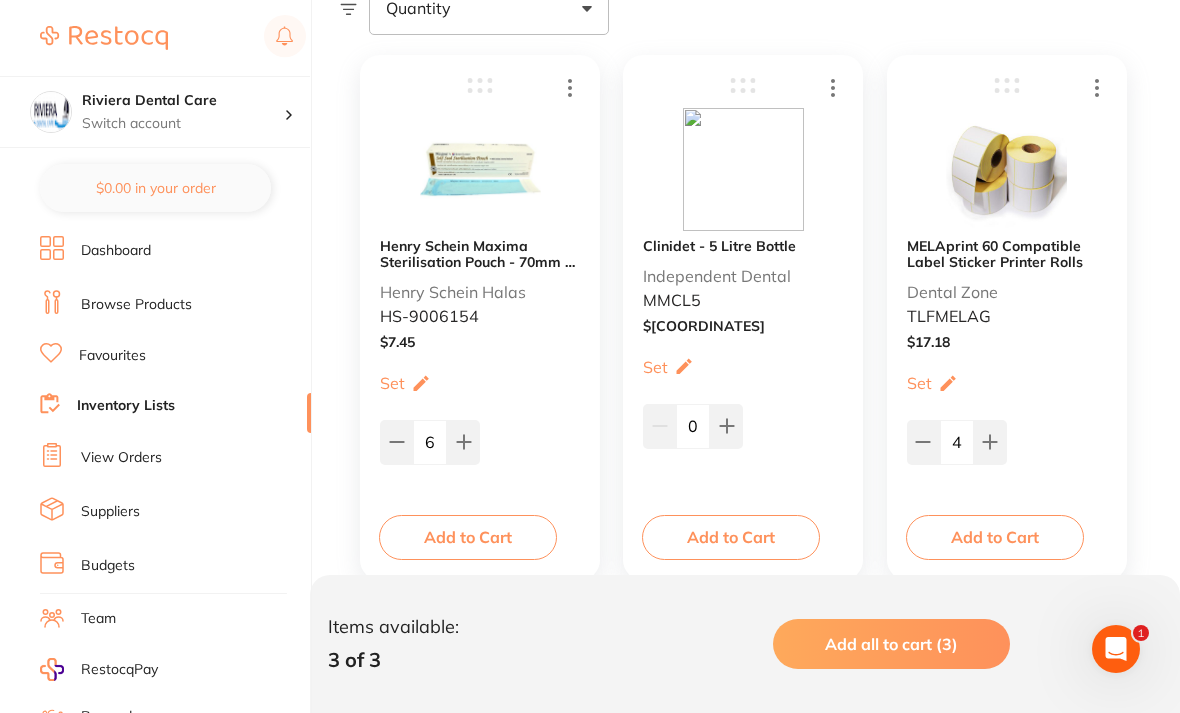 click 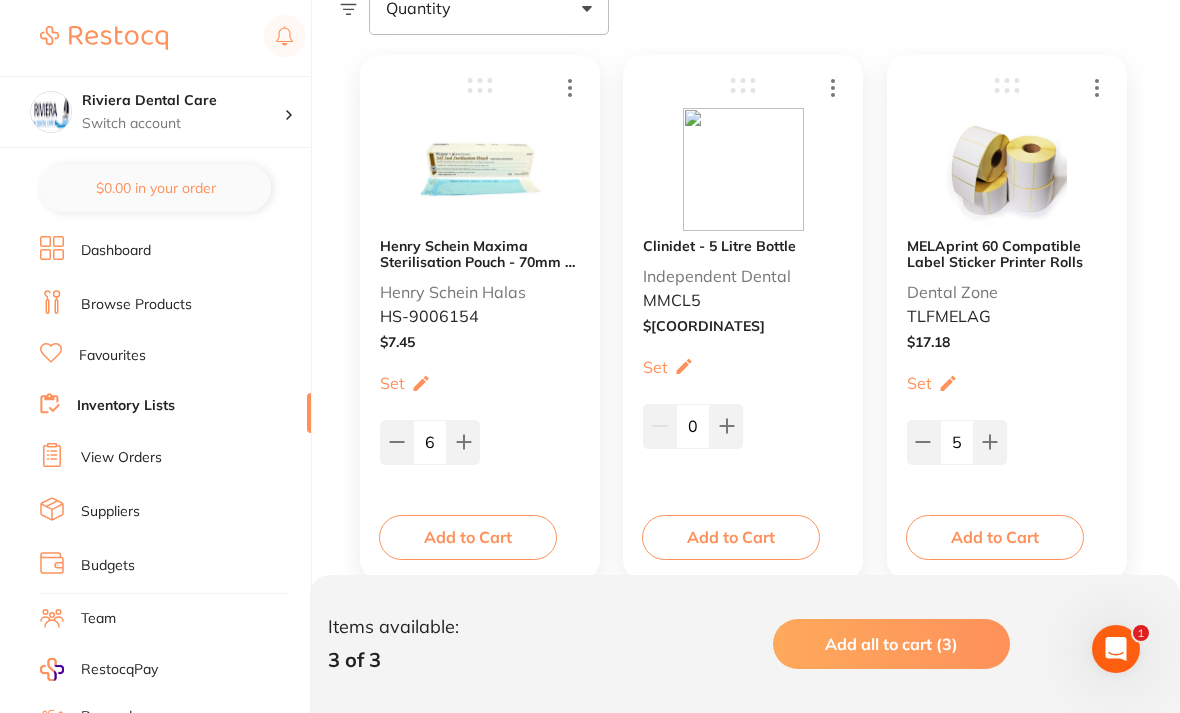 click 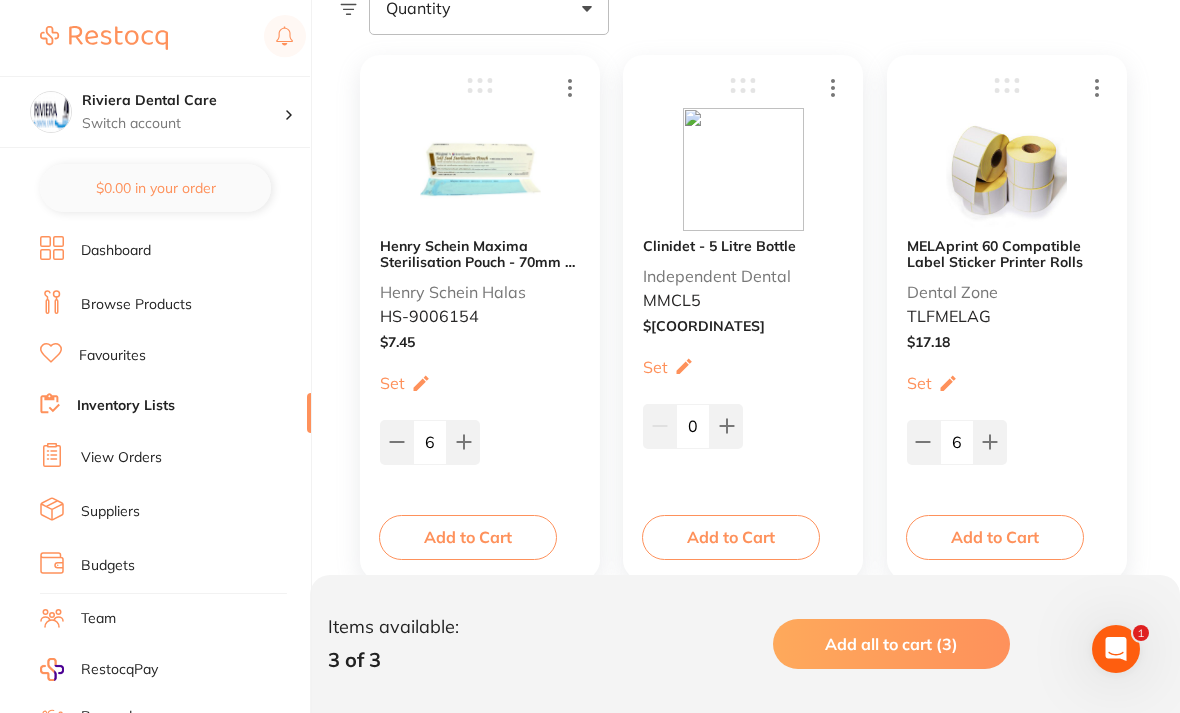 click at bounding box center (463, 442) 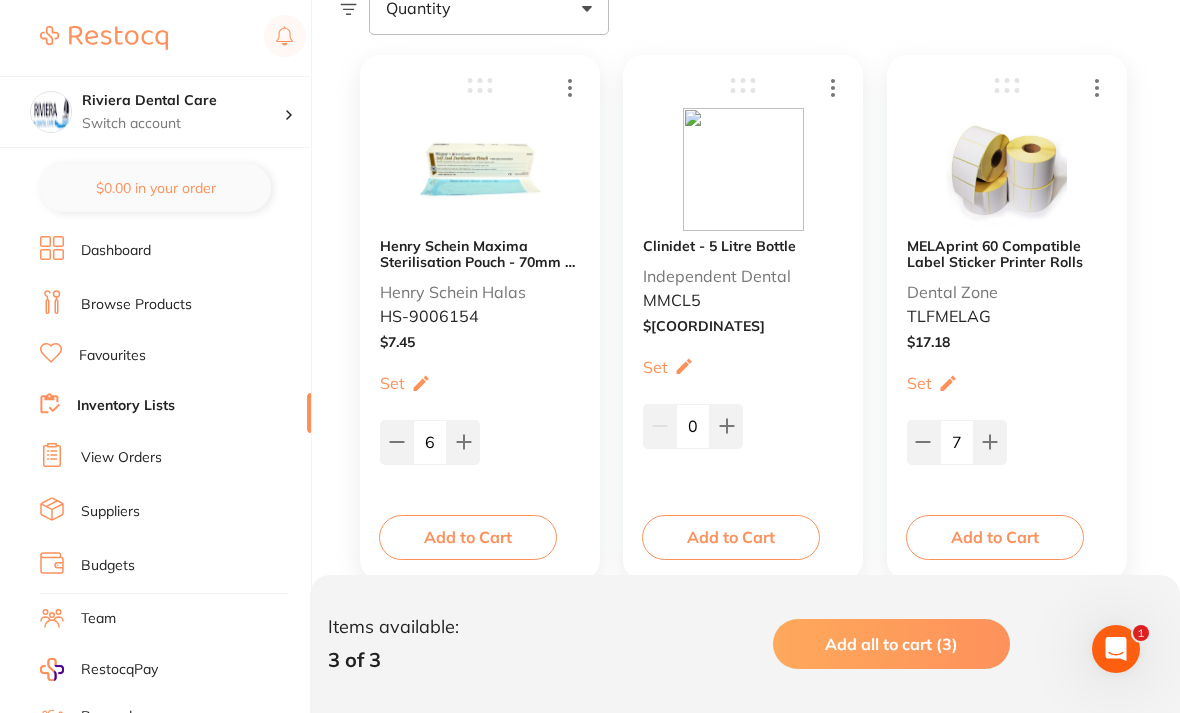 click at bounding box center [463, 442] 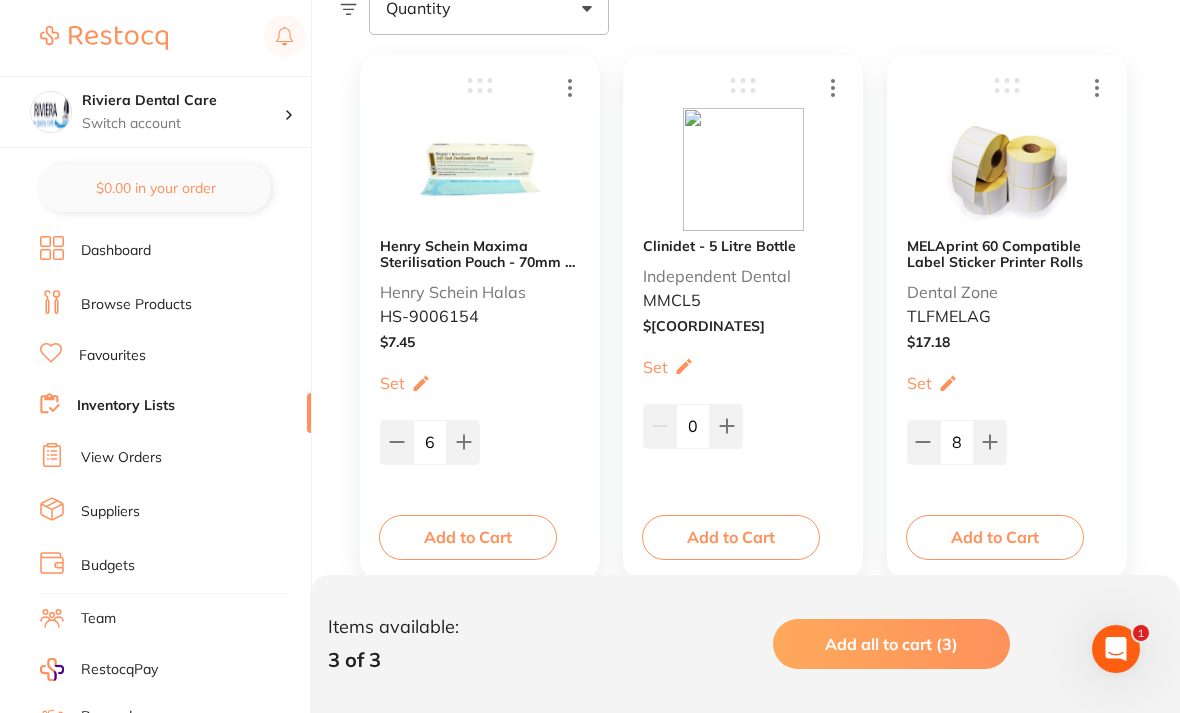 click 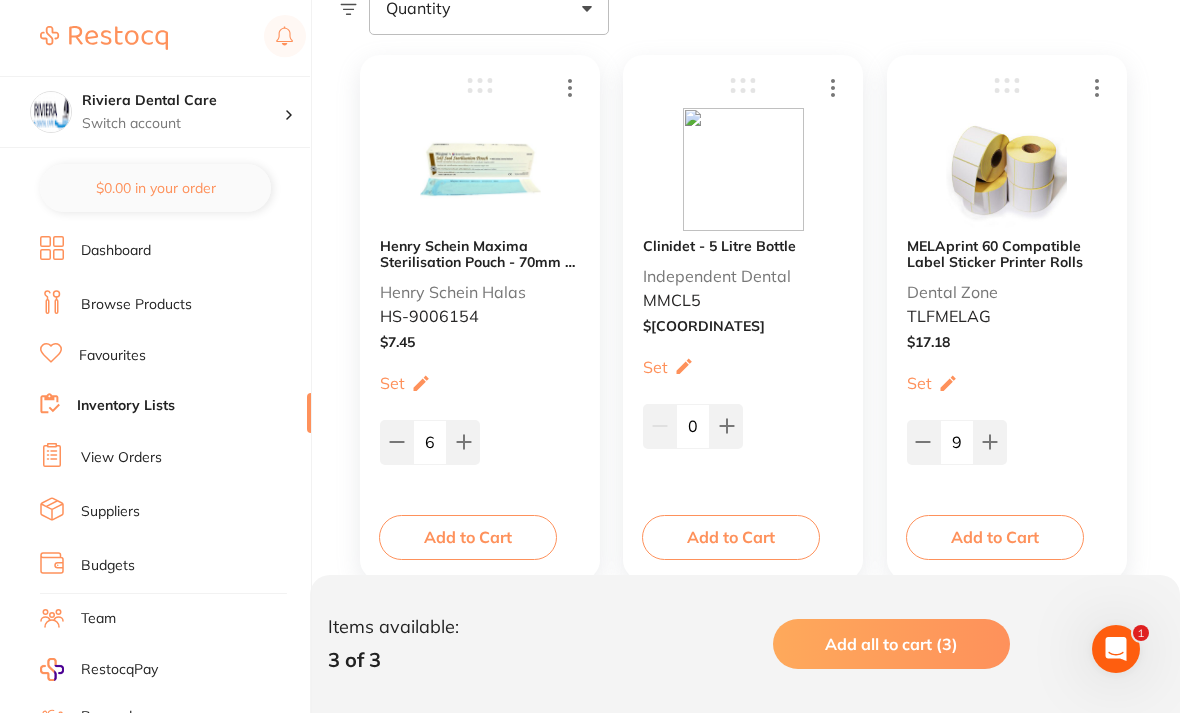 click 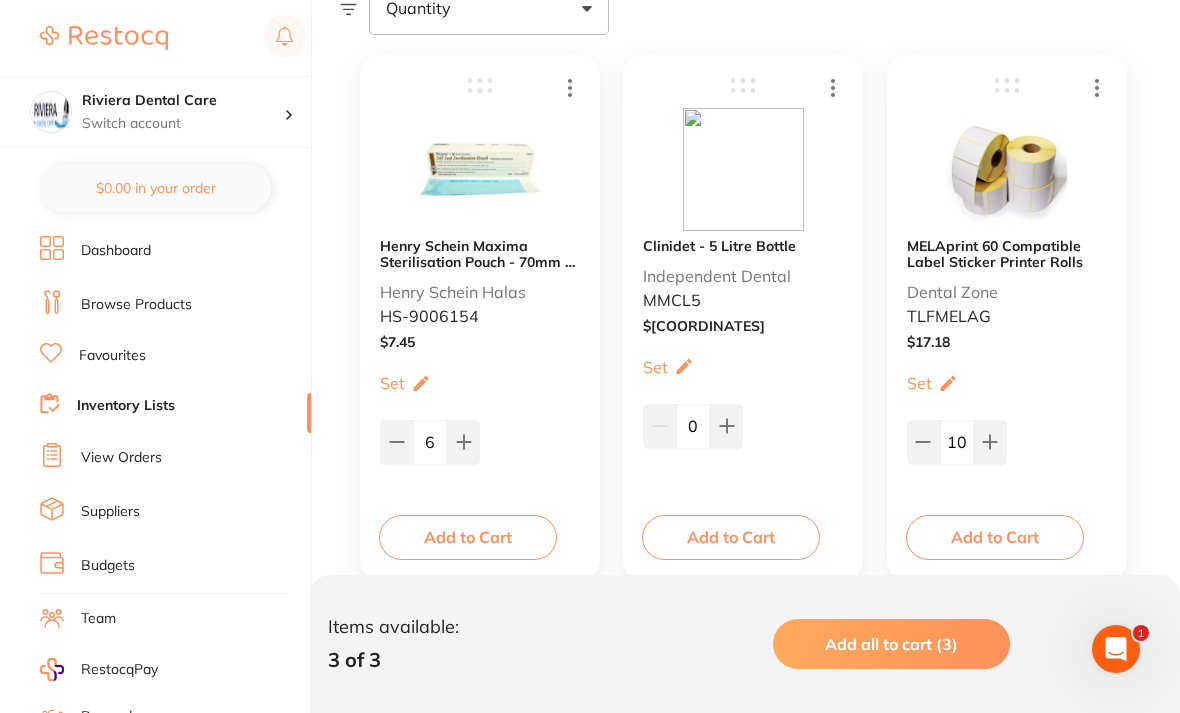 click at bounding box center [463, 442] 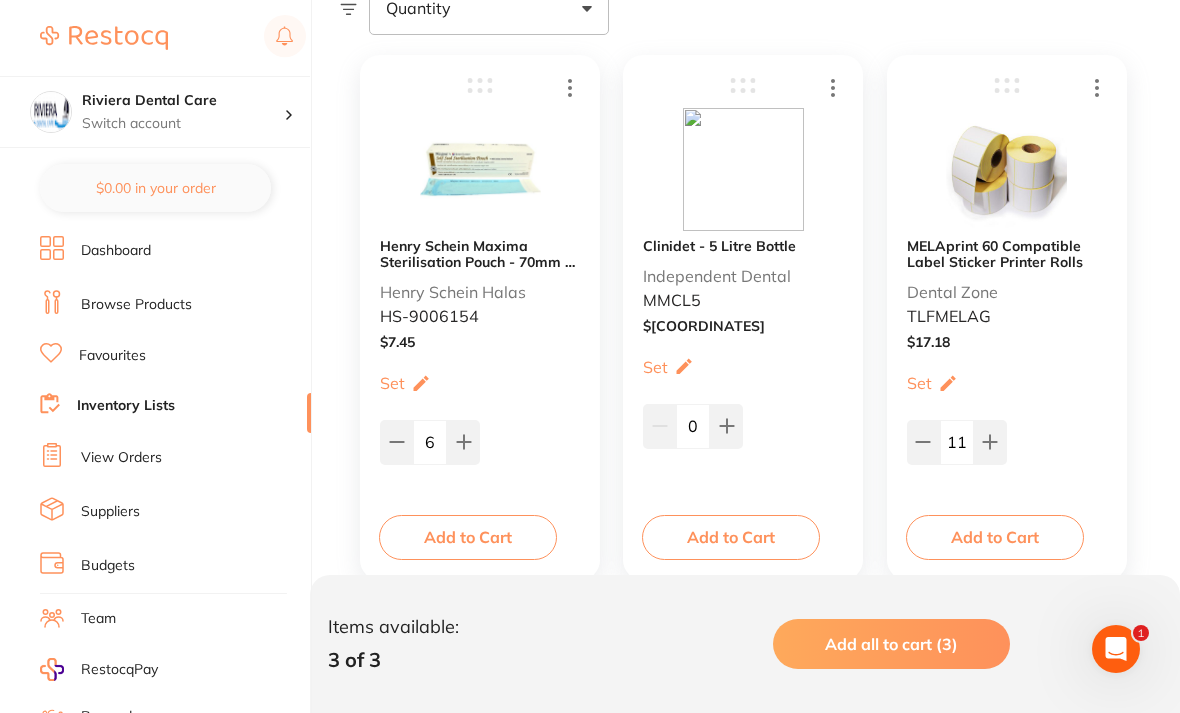 click at bounding box center [463, 442] 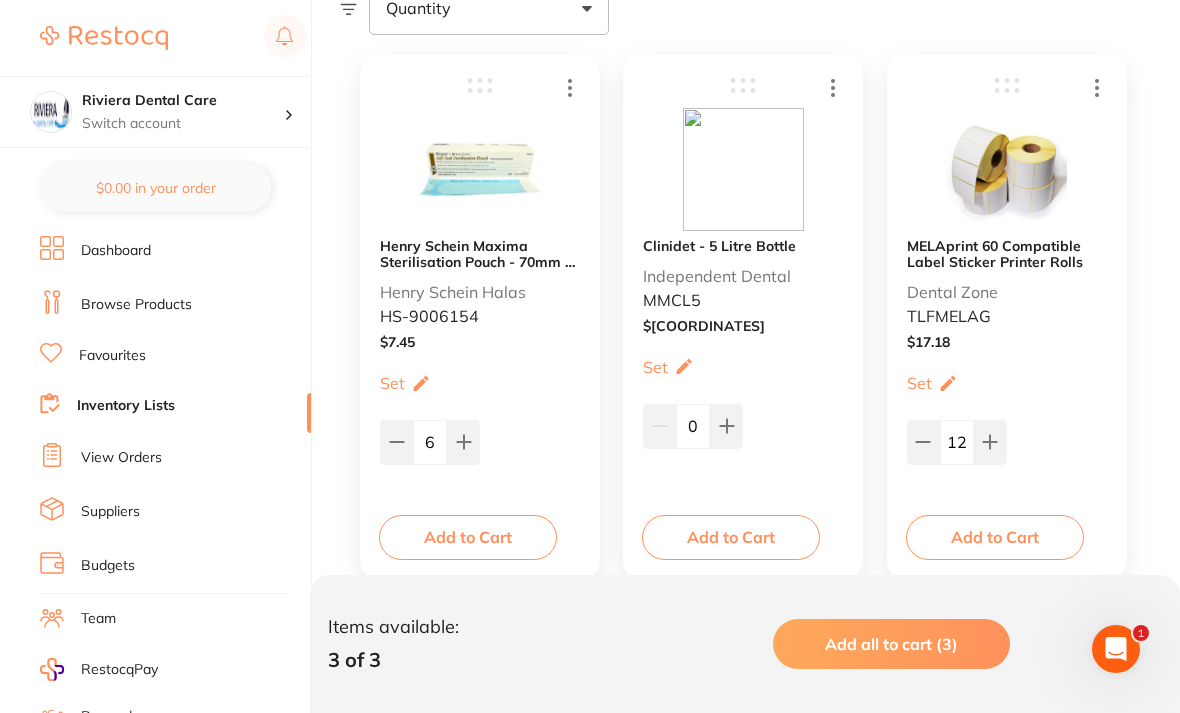 click at bounding box center [463, 442] 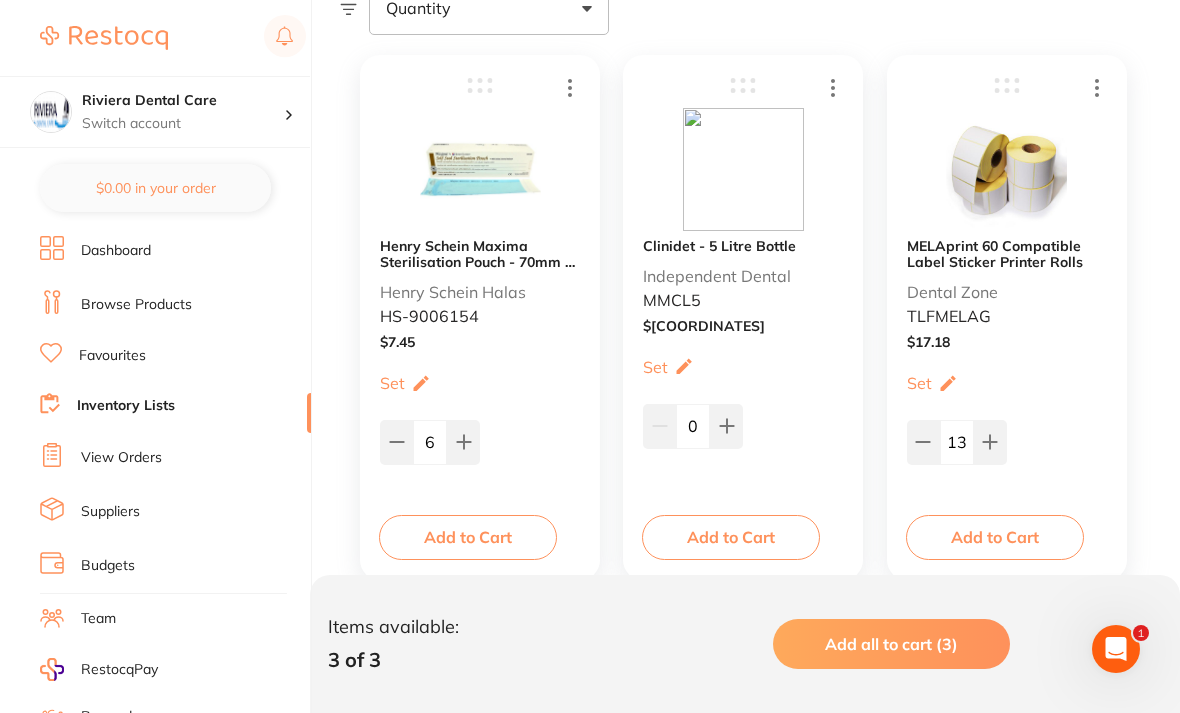 click at bounding box center (463, 442) 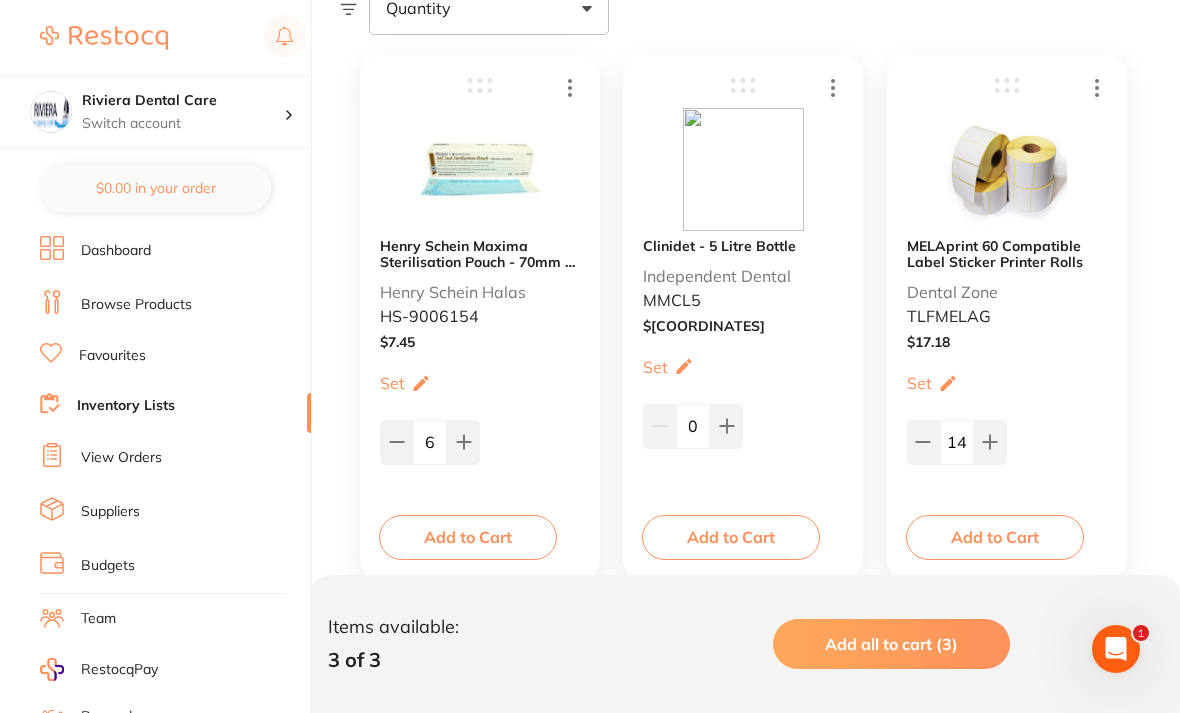 click 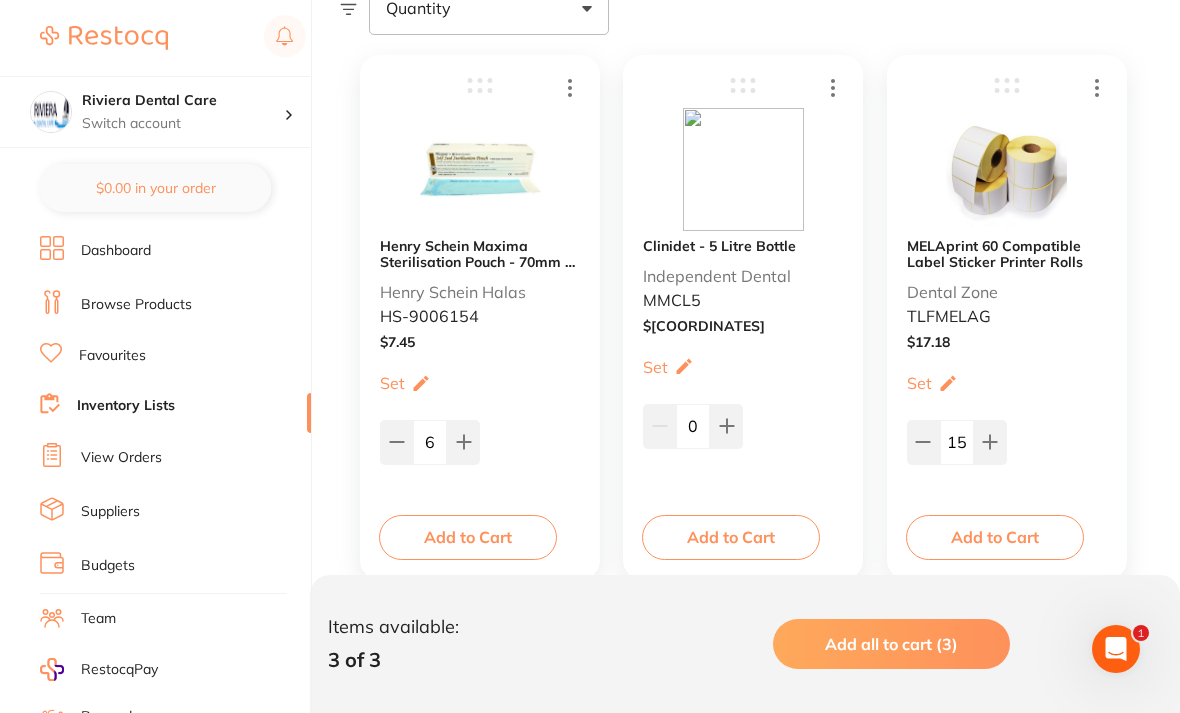 click 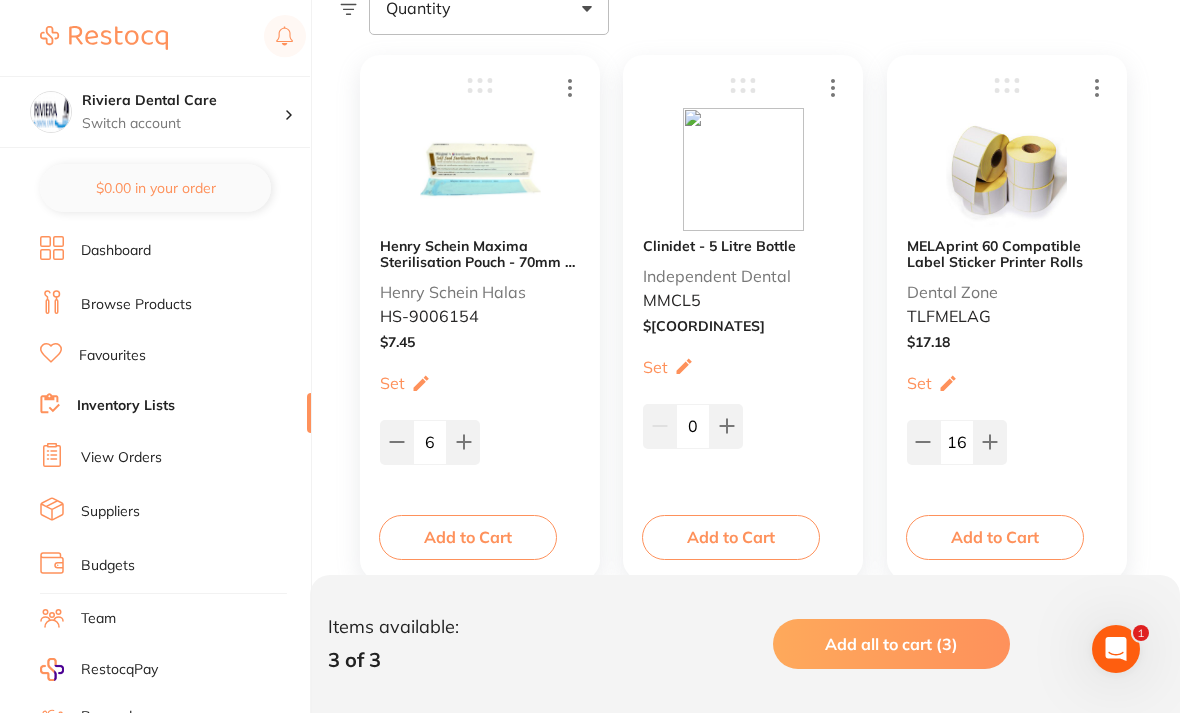 click 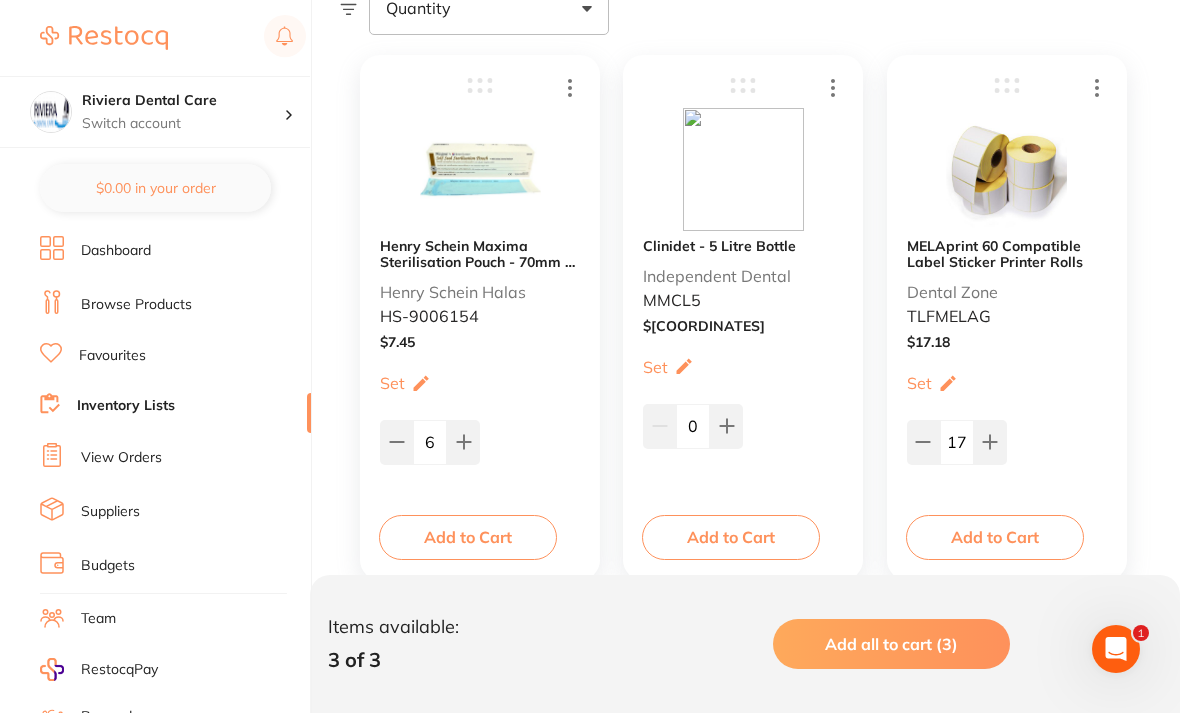click 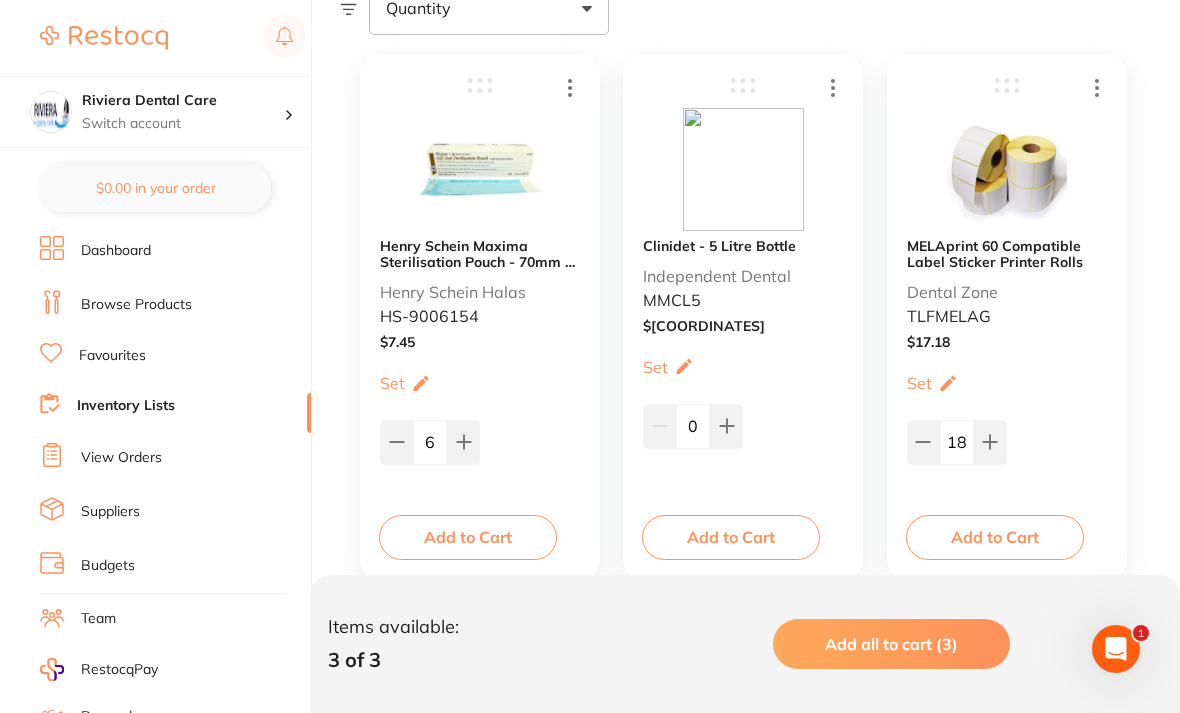 click 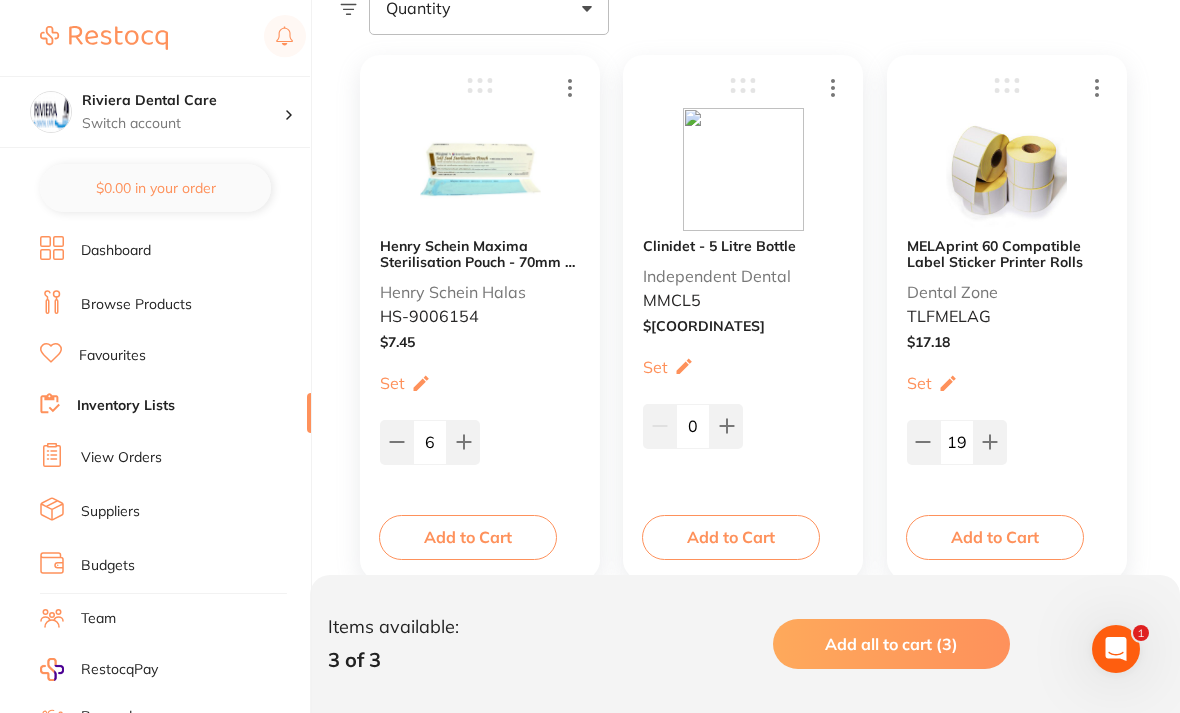 click 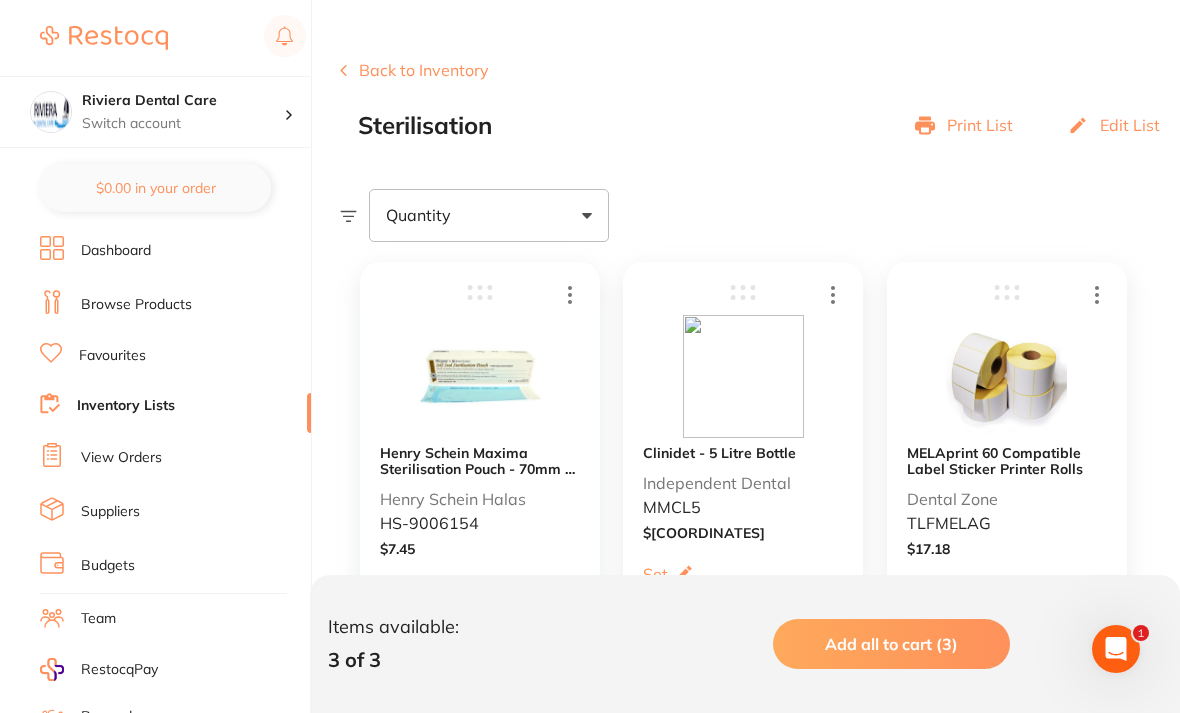 scroll, scrollTop: 0, scrollLeft: 0, axis: both 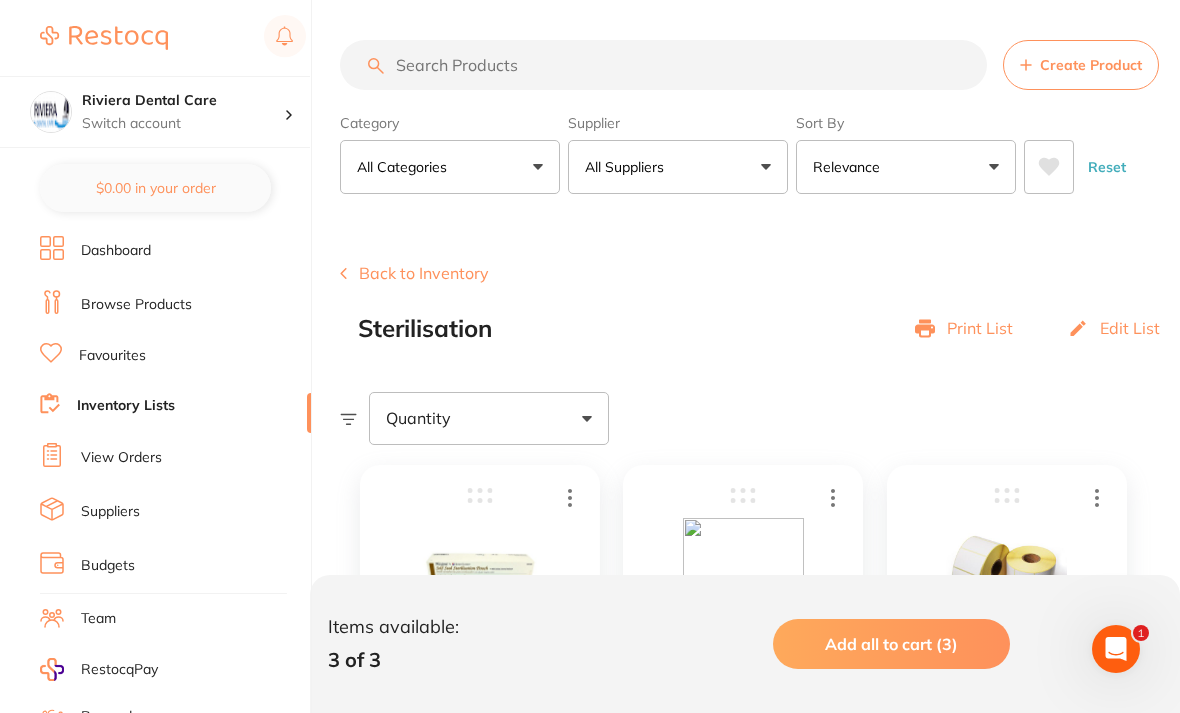 click on "View Orders" at bounding box center [121, 458] 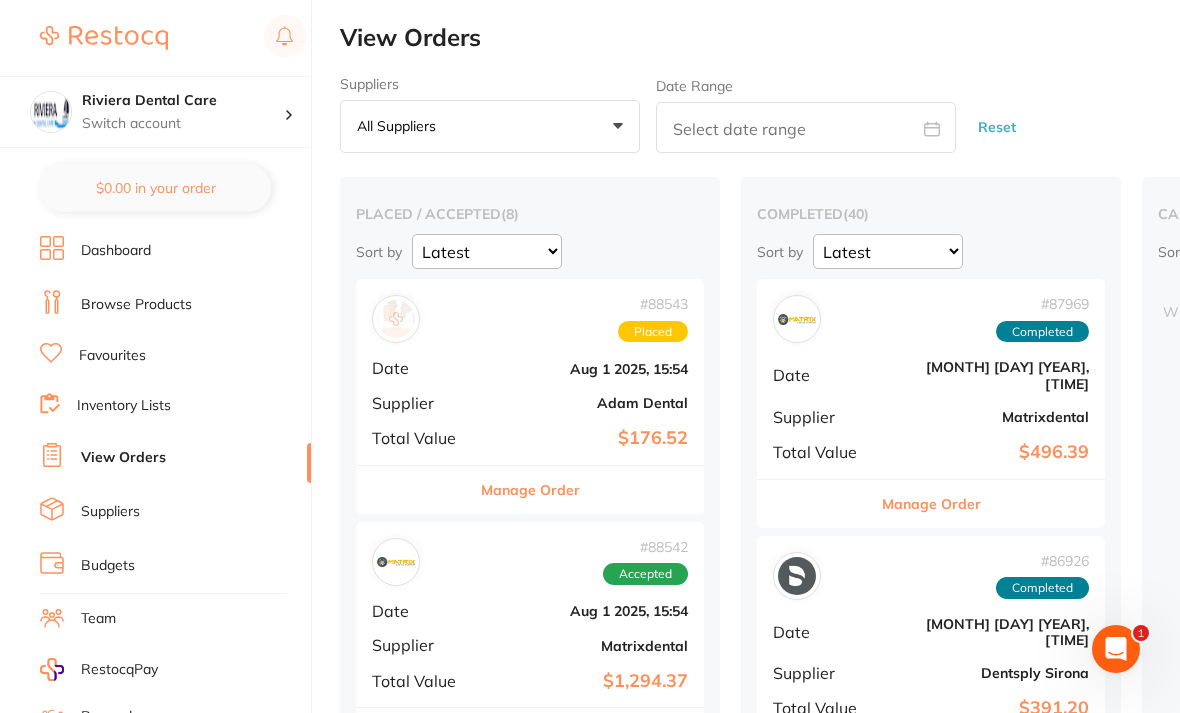 scroll, scrollTop: 0, scrollLeft: 0, axis: both 